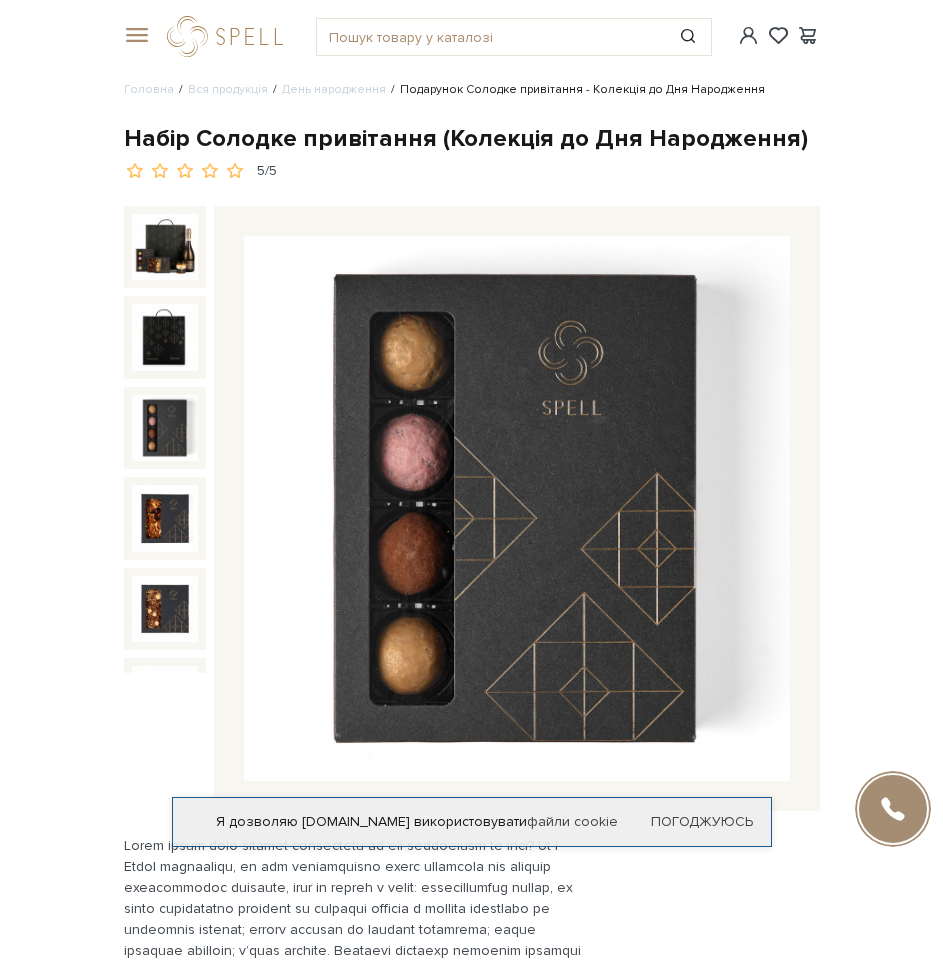 scroll, scrollTop: 0, scrollLeft: 0, axis: both 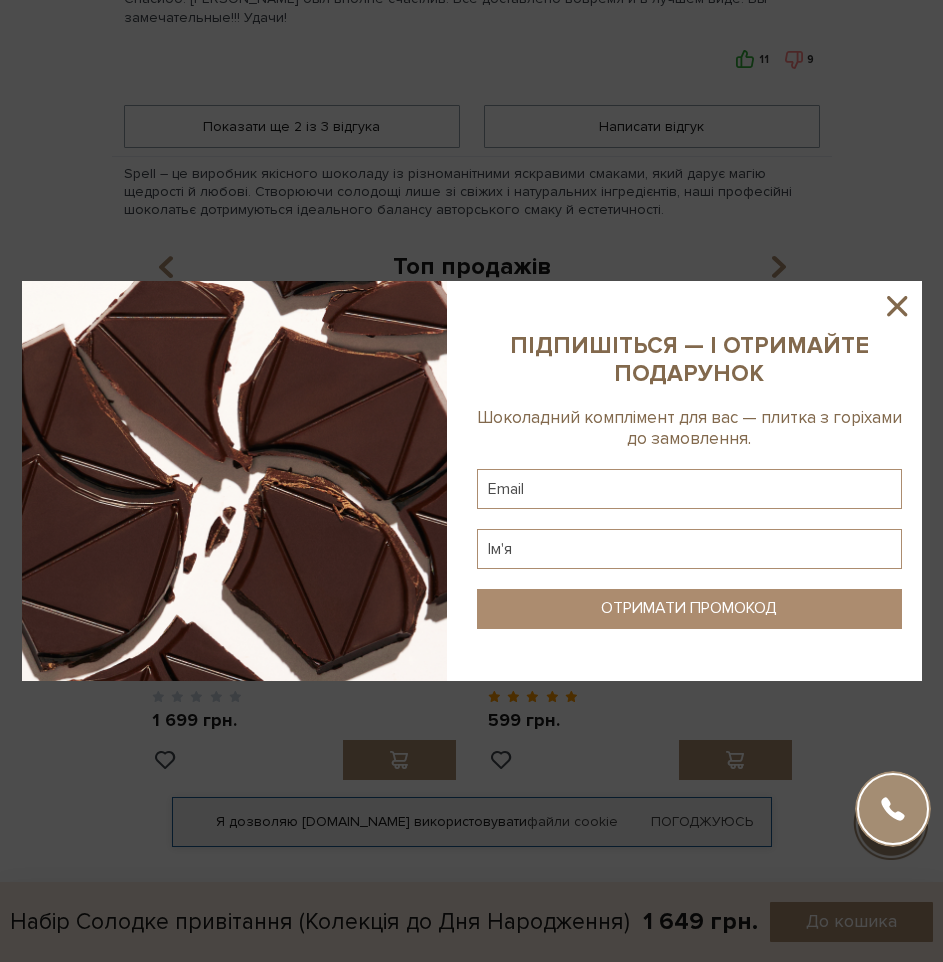 click 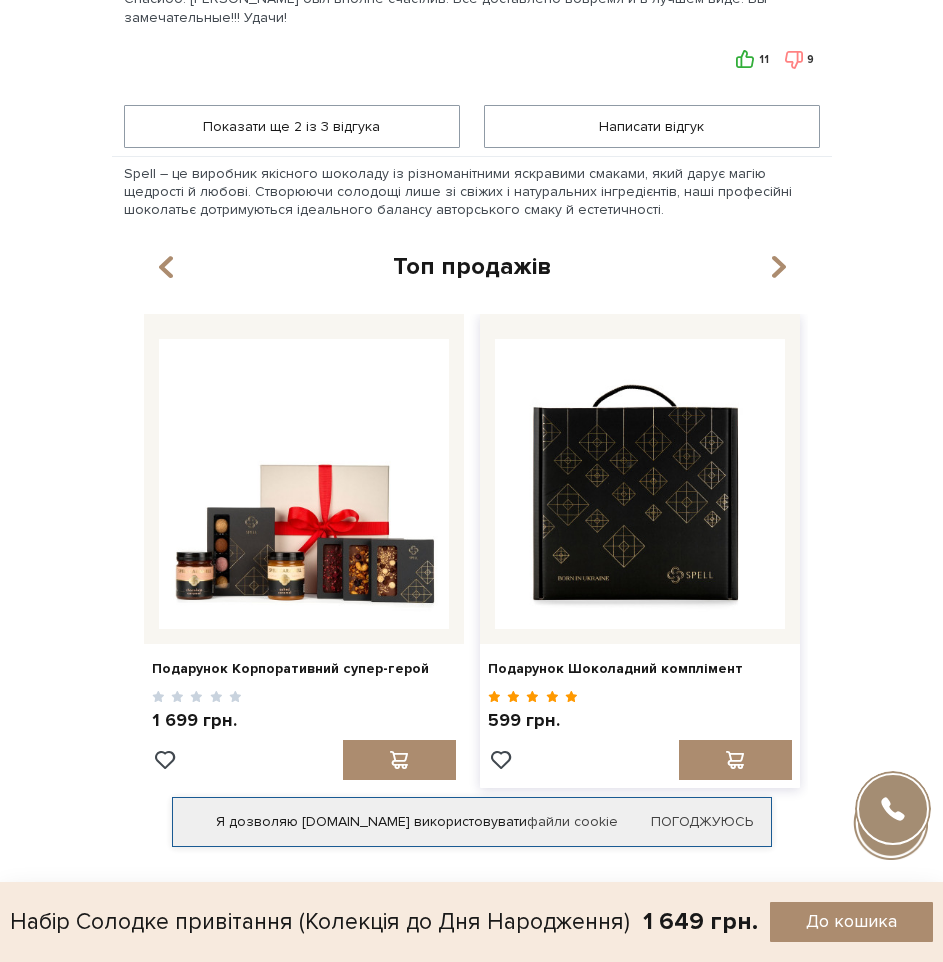 click at bounding box center [640, 484] 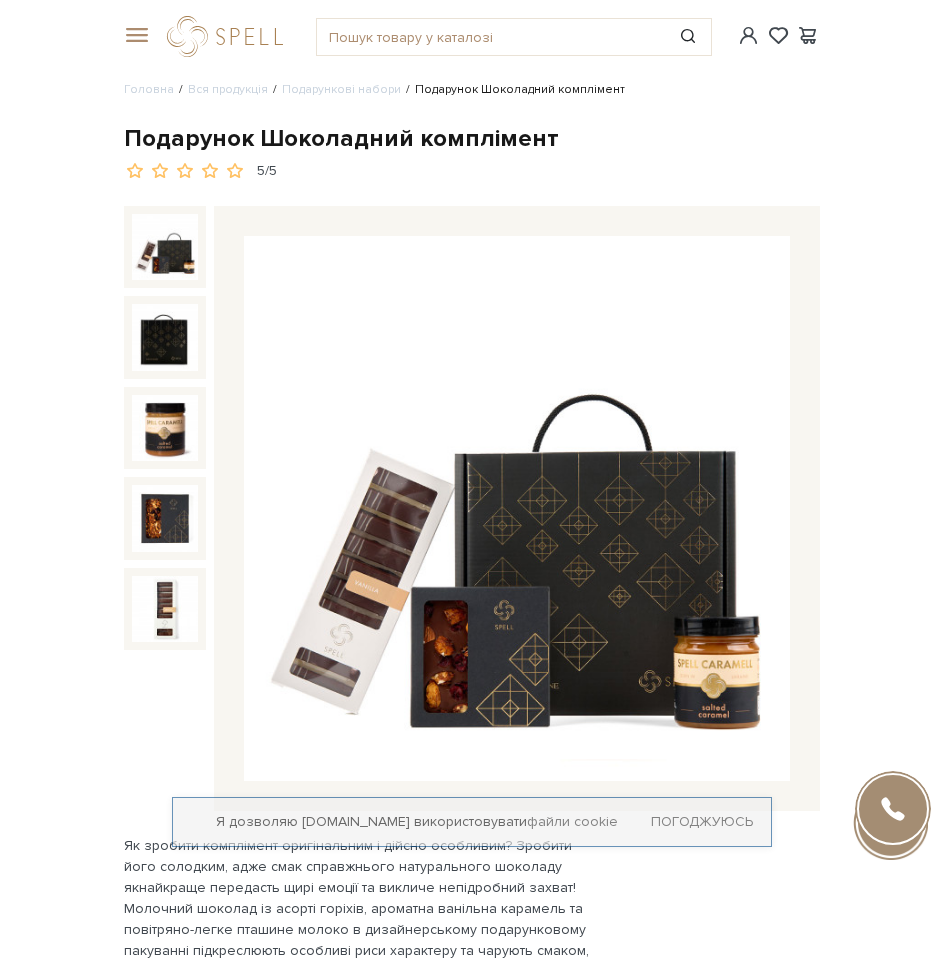 scroll, scrollTop: 0, scrollLeft: 0, axis: both 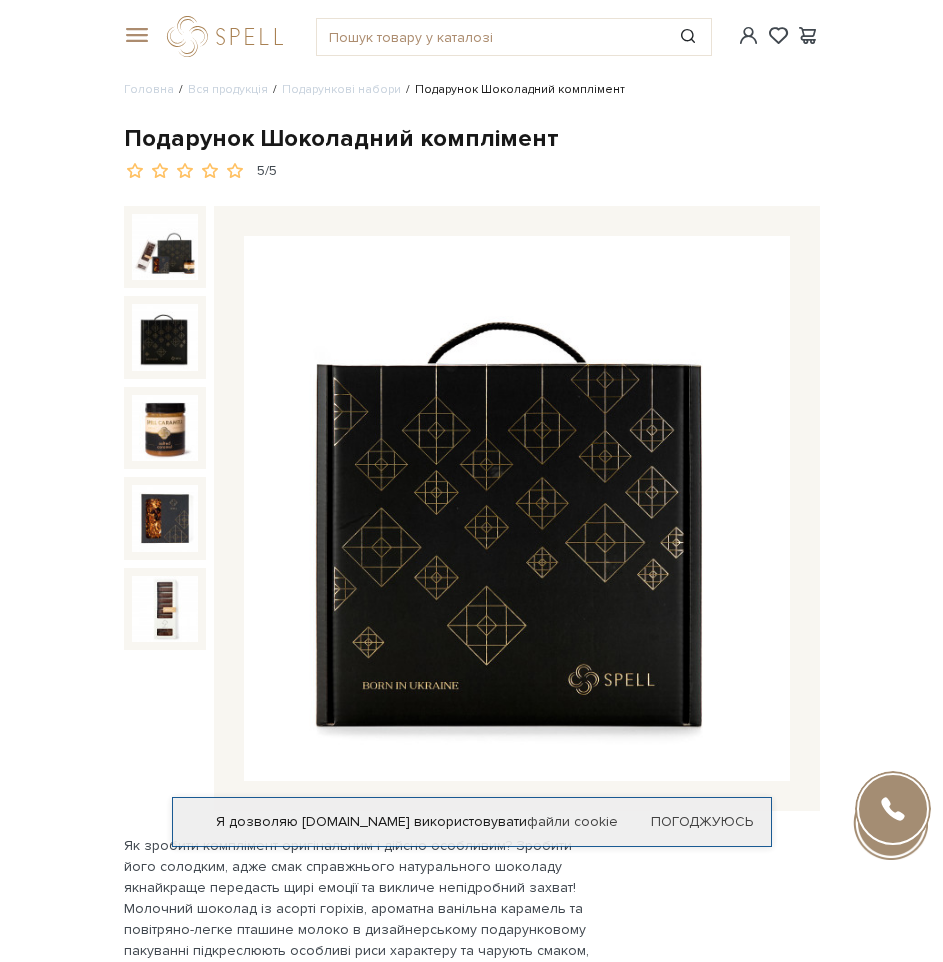 click at bounding box center (165, 337) 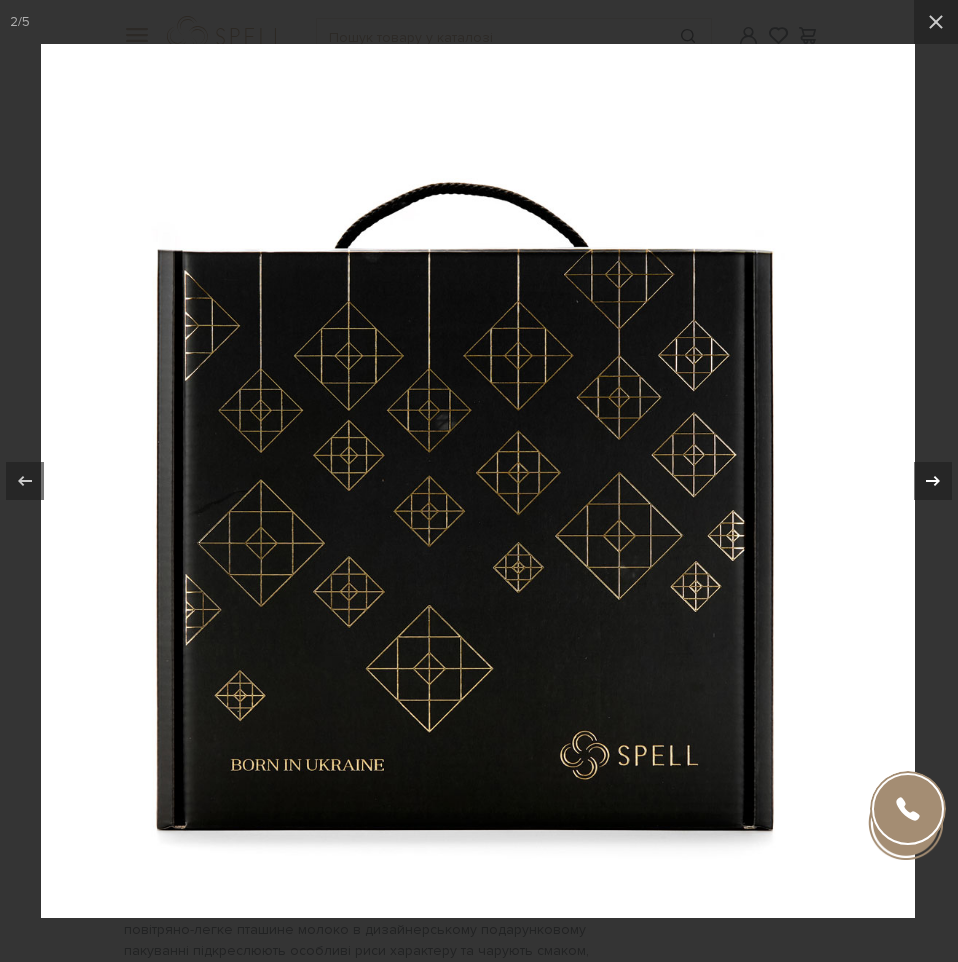click 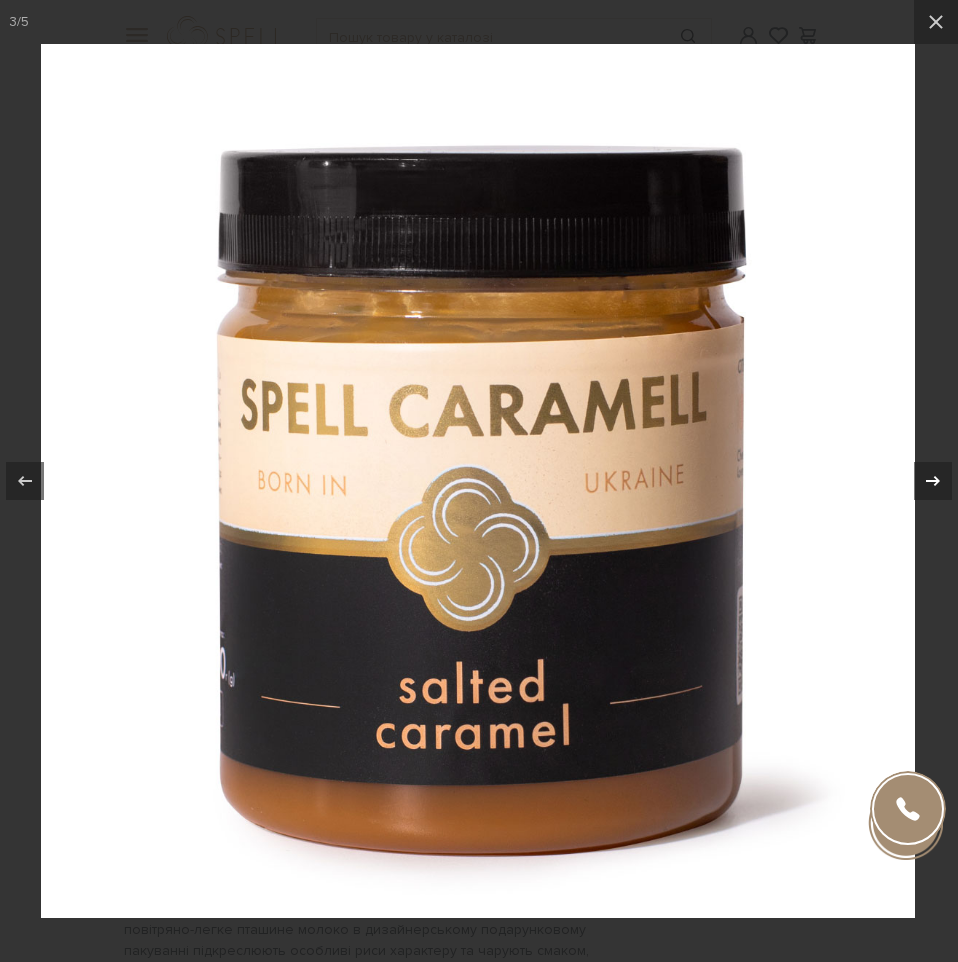click 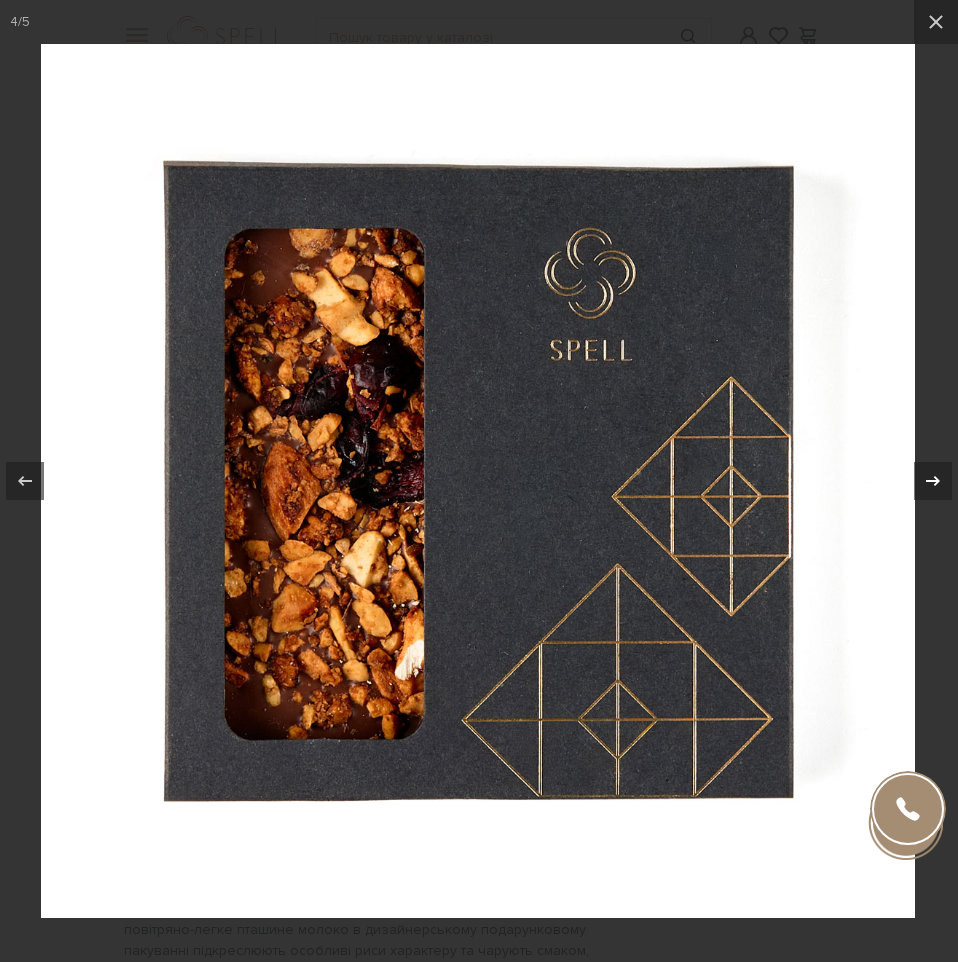 click 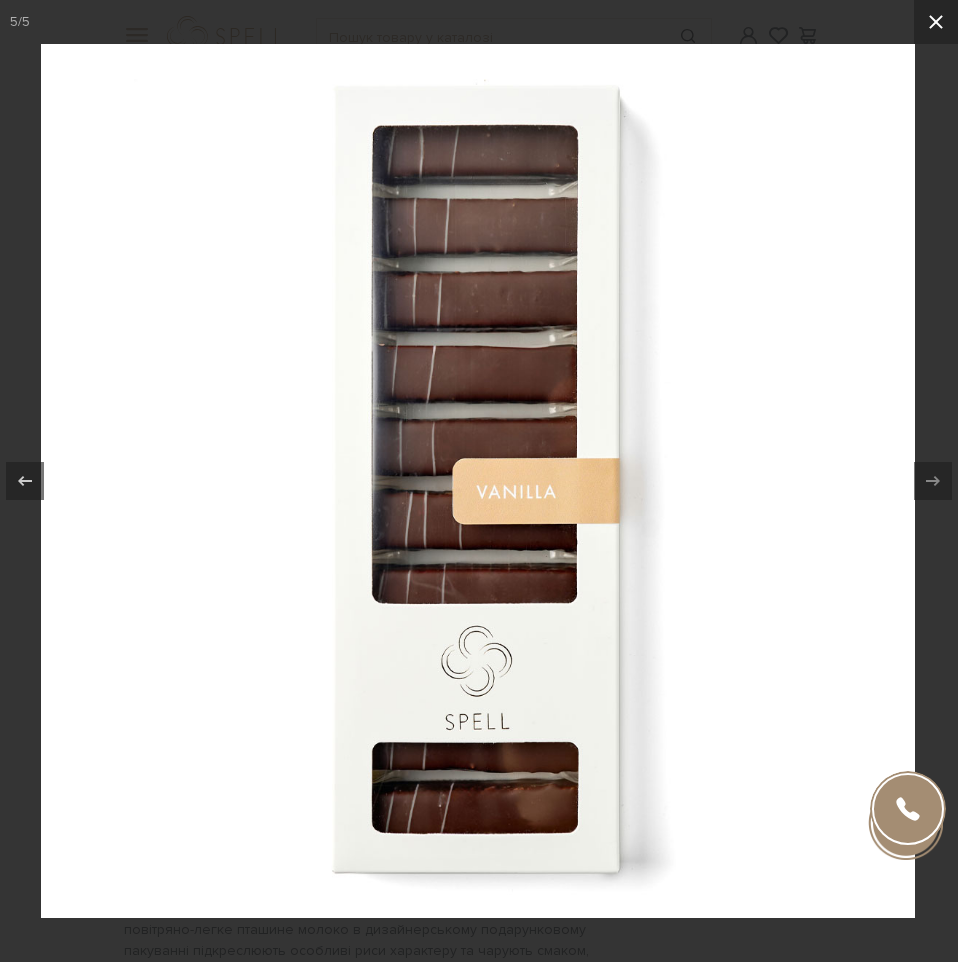 click 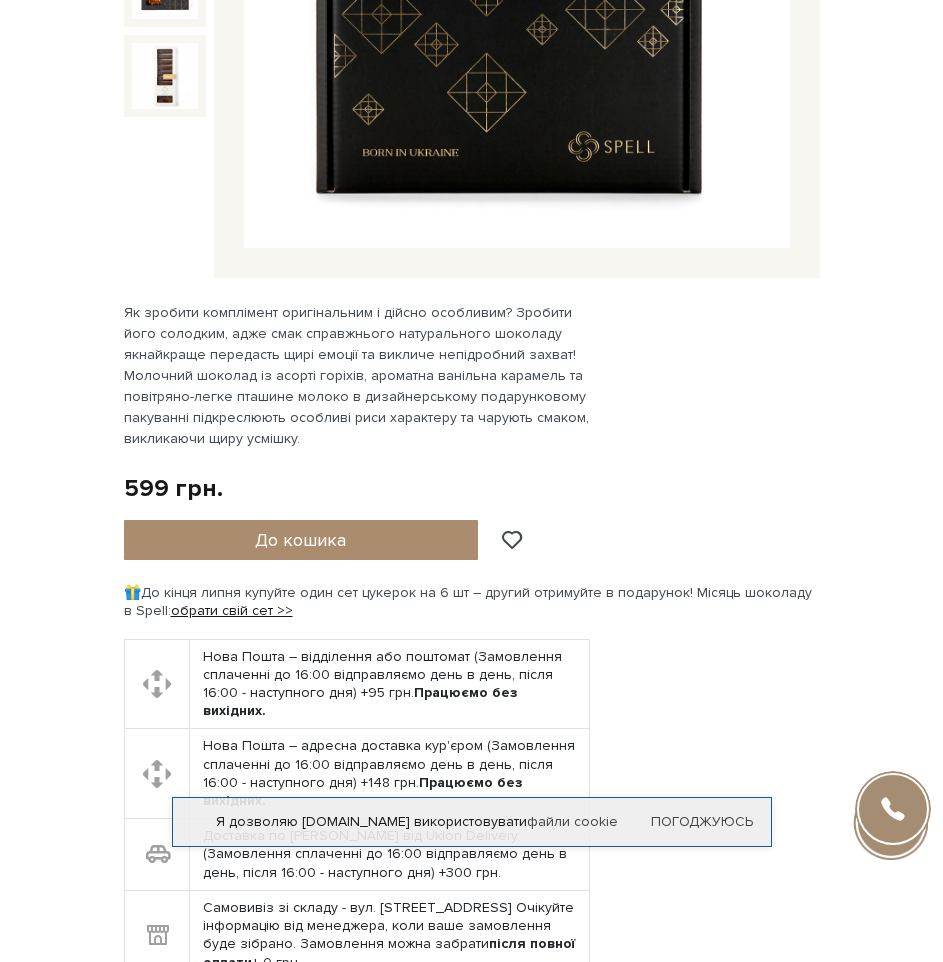 scroll, scrollTop: 0, scrollLeft: 0, axis: both 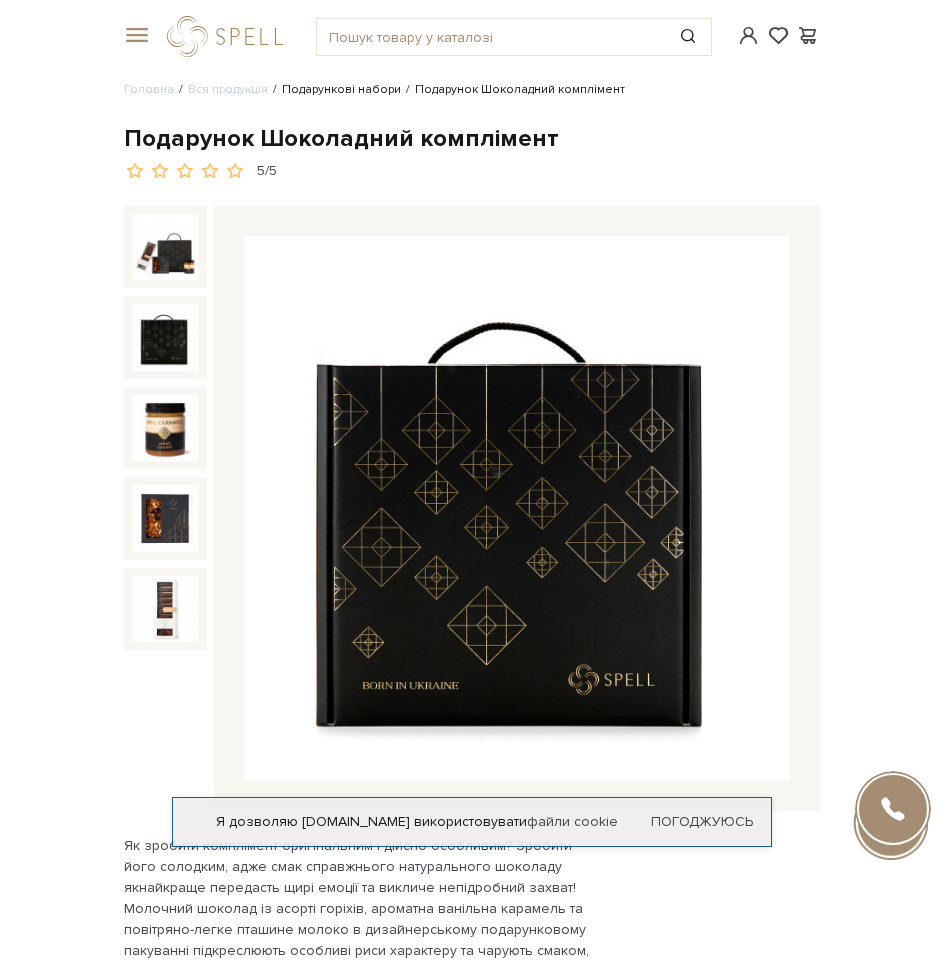 click on "Подарункові набори" at bounding box center (341, 89) 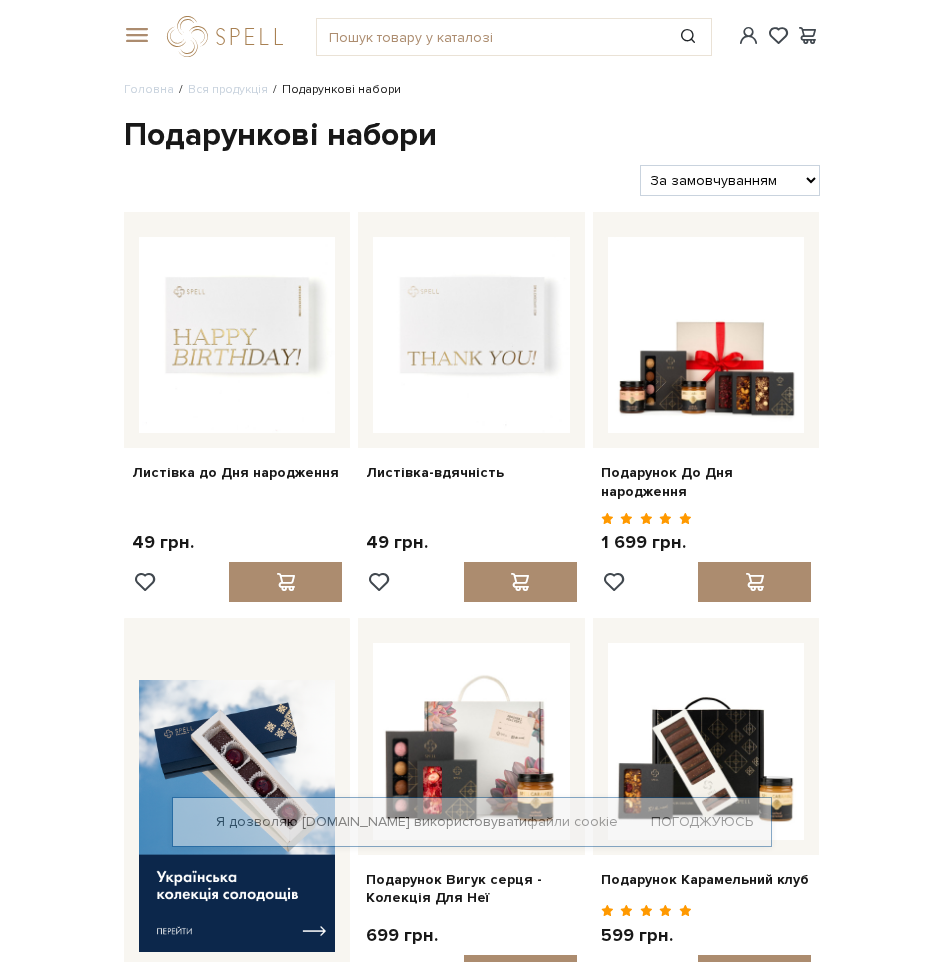 scroll, scrollTop: 0, scrollLeft: 0, axis: both 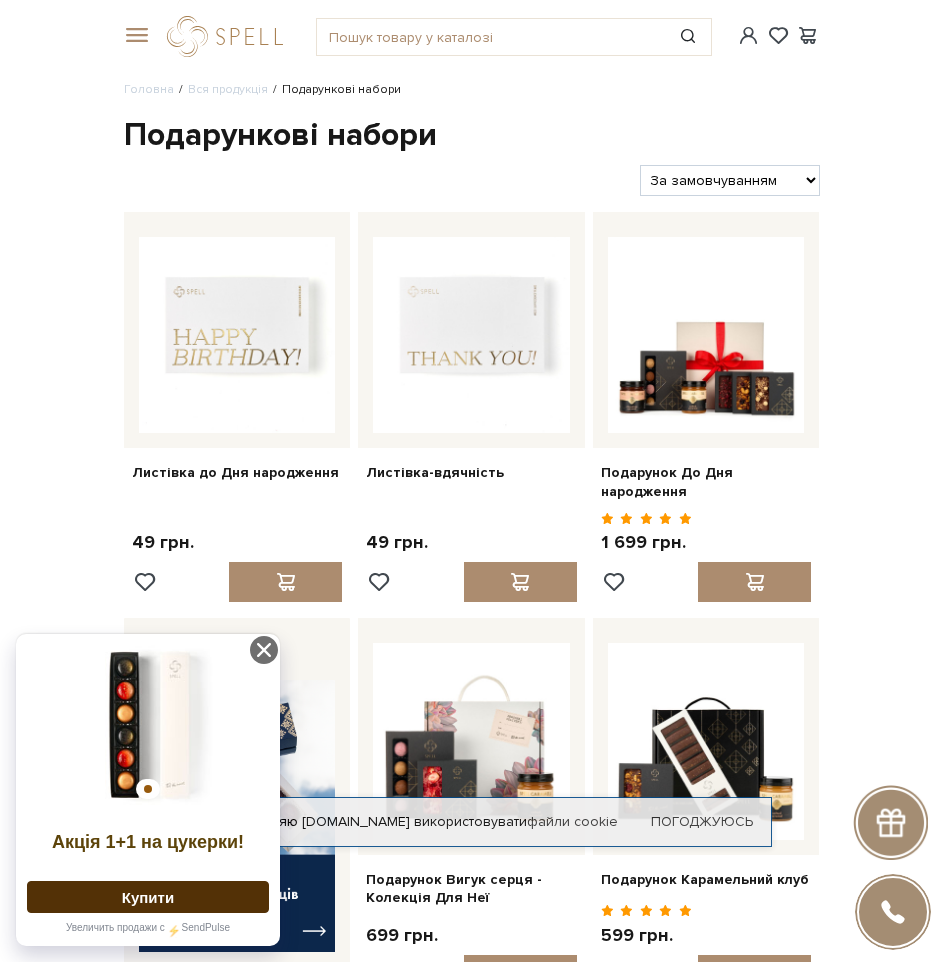 click on "За замовчуванням
За Ціною (зростання)
За Ціною (зменшення)
Новинки
За популярністю" at bounding box center (730, 180) 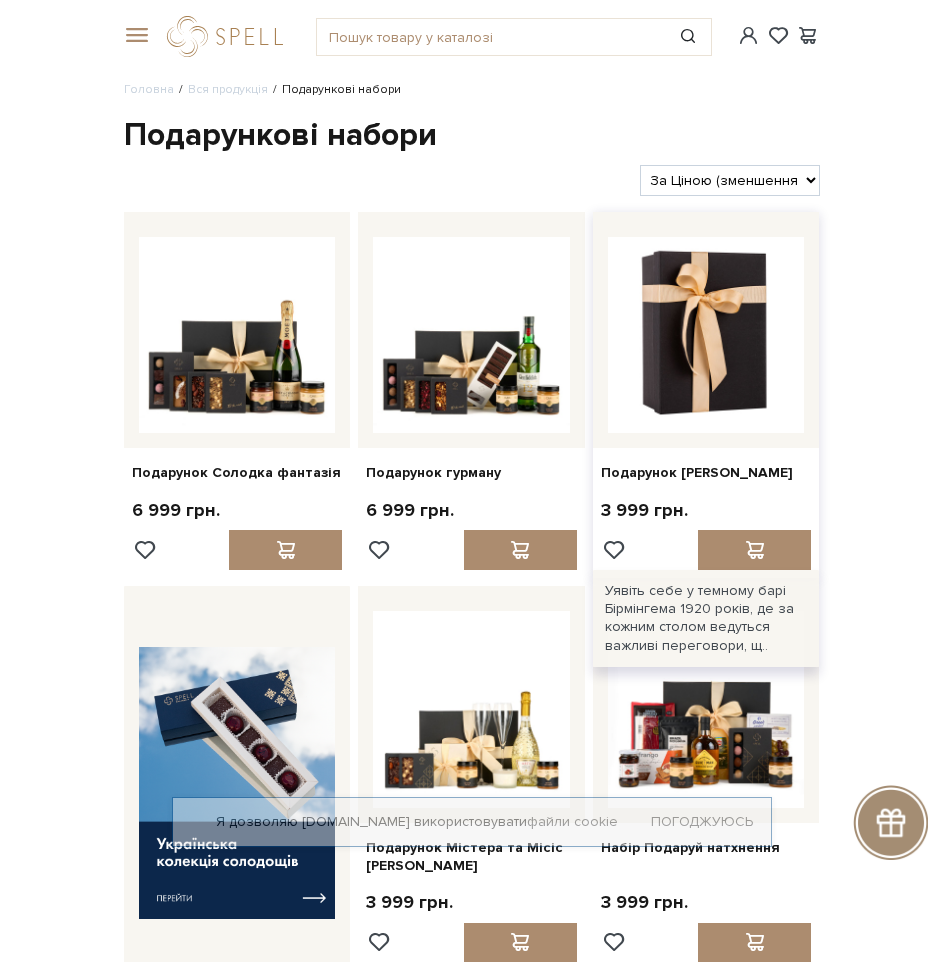 scroll, scrollTop: 0, scrollLeft: 0, axis: both 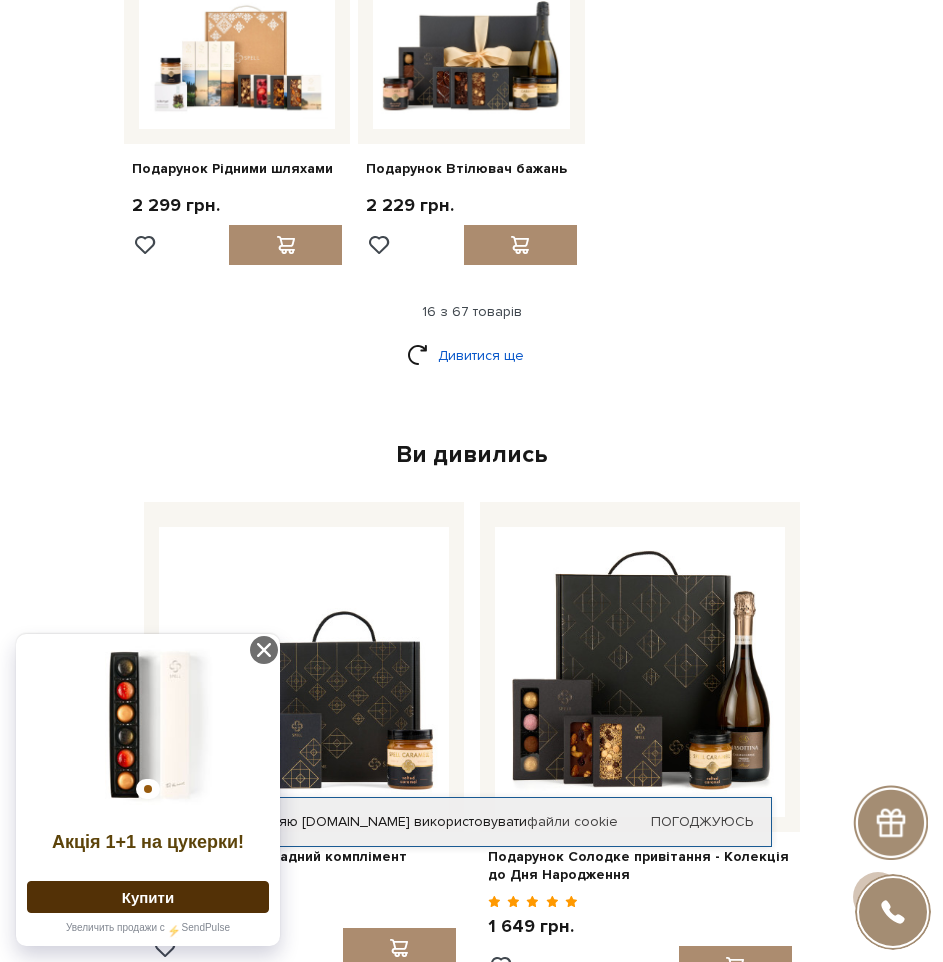 click on "Дивитися ще" at bounding box center (472, 355) 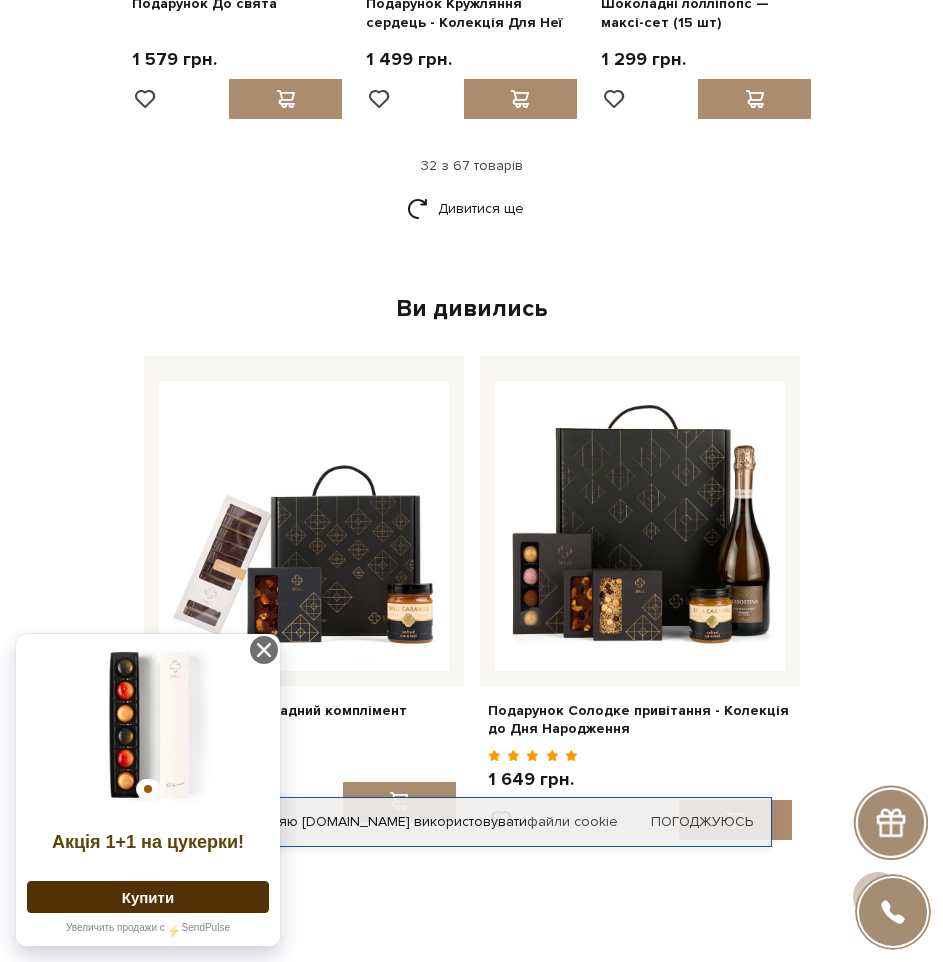 scroll, scrollTop: 4133, scrollLeft: 0, axis: vertical 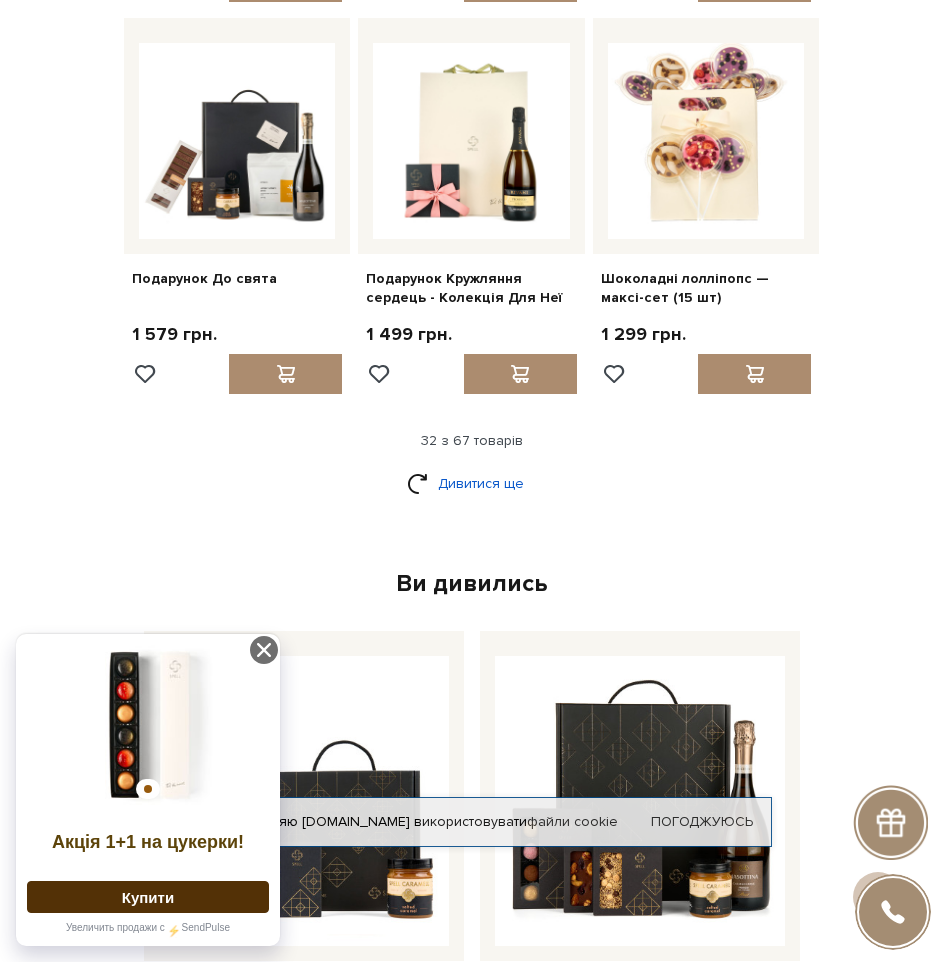 click on "Дивитися ще" at bounding box center (472, 483) 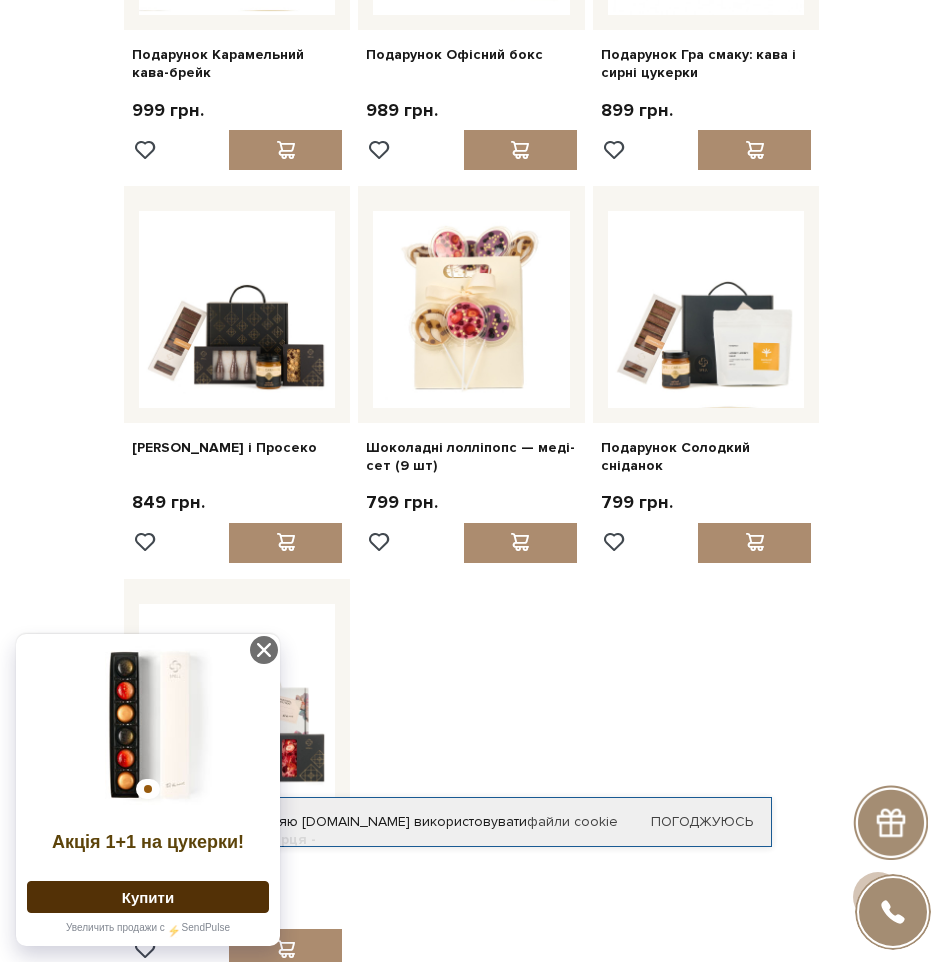 scroll, scrollTop: 5867, scrollLeft: 0, axis: vertical 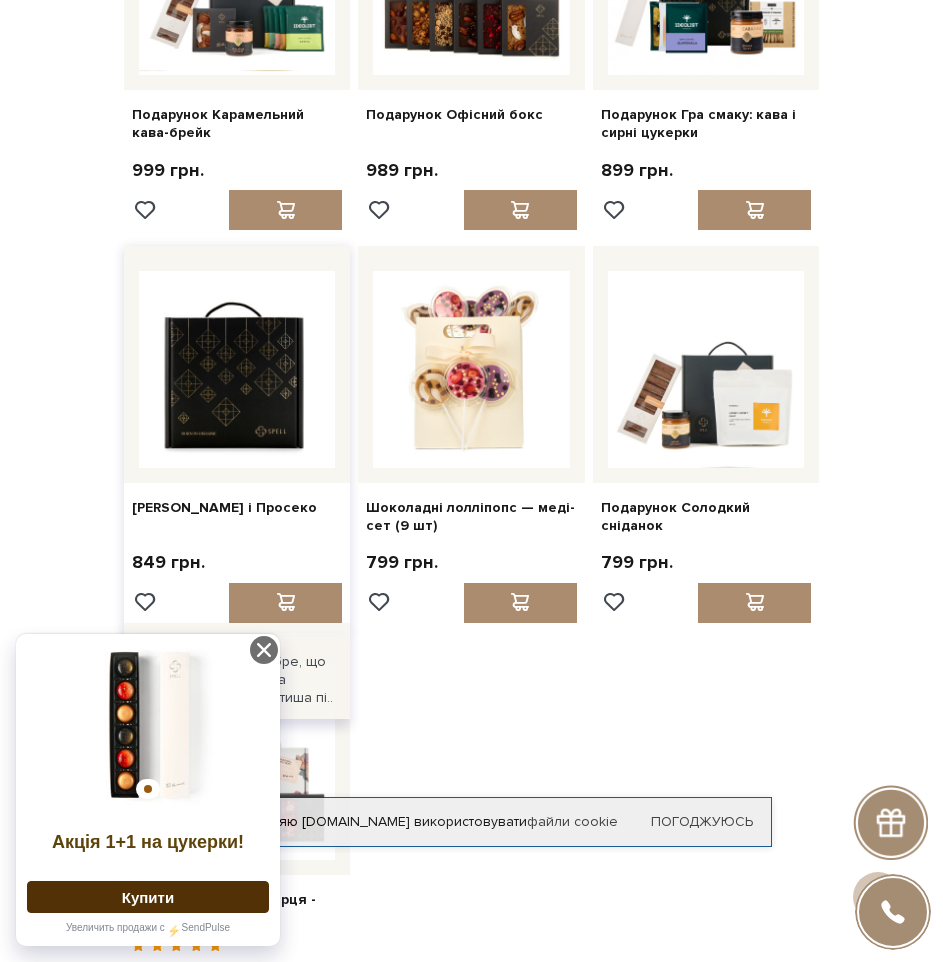 click at bounding box center [237, 369] 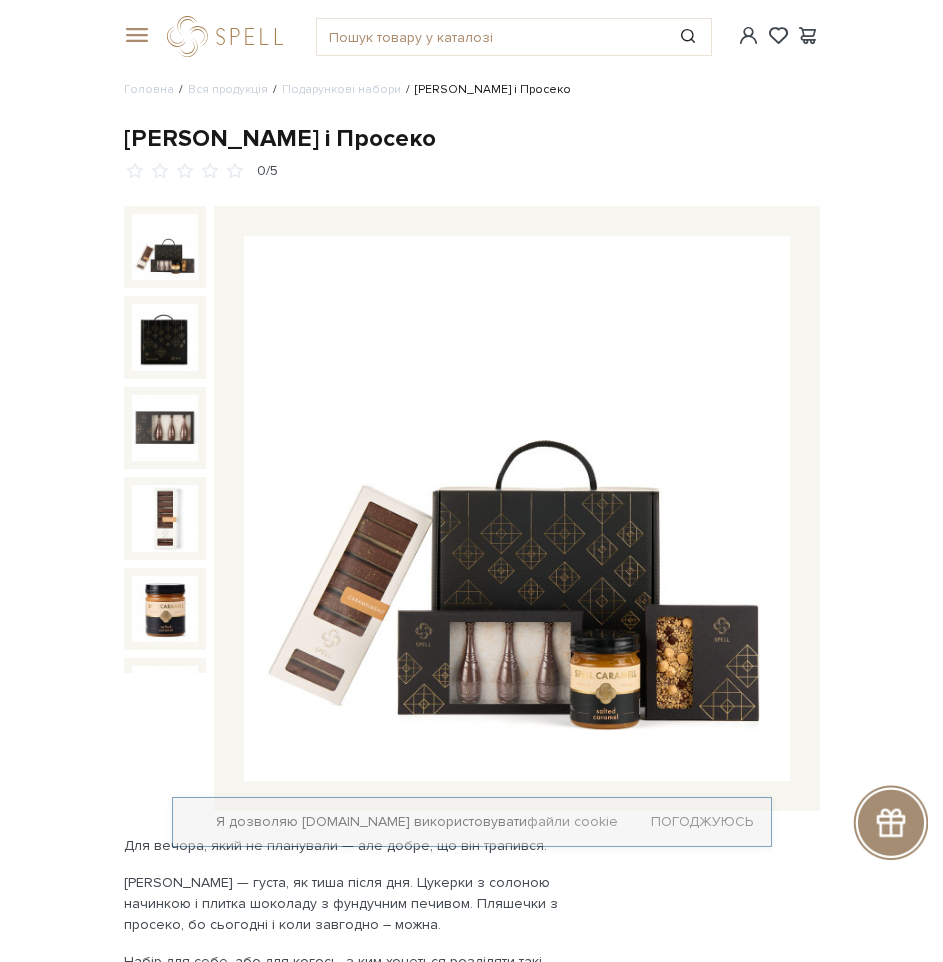 scroll, scrollTop: 0, scrollLeft: 0, axis: both 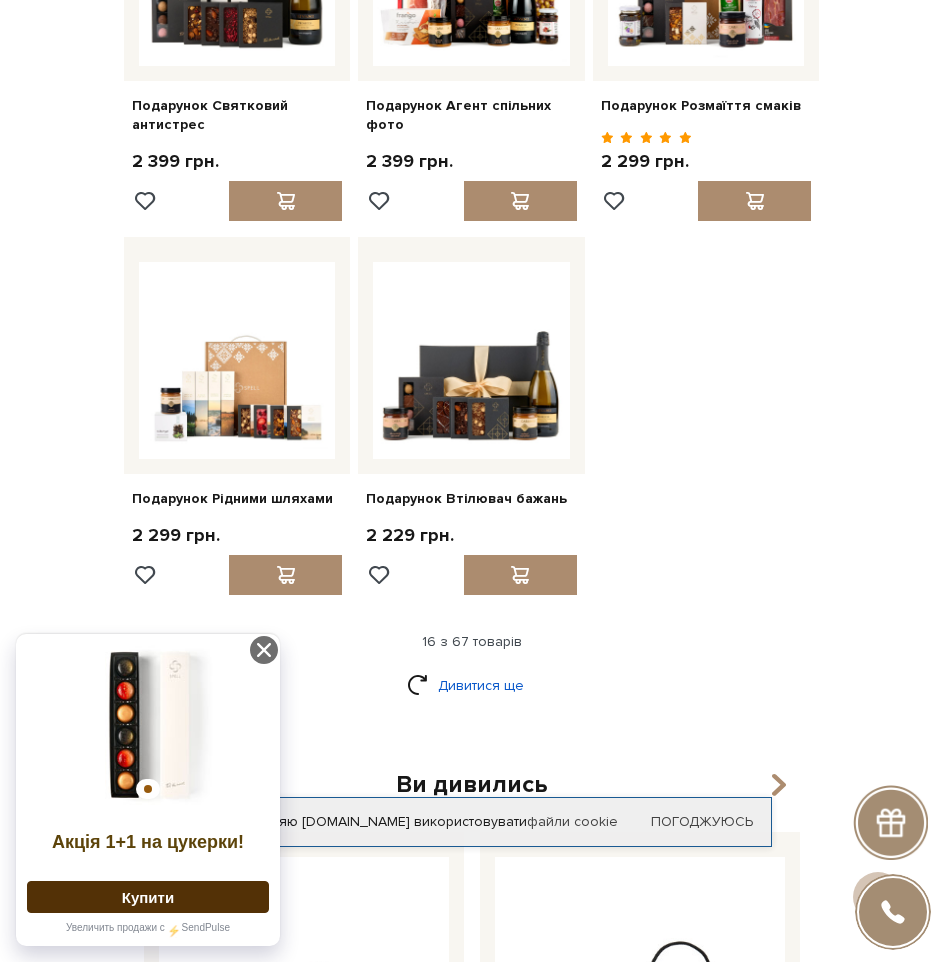 click on "Дивитися ще" at bounding box center (472, 685) 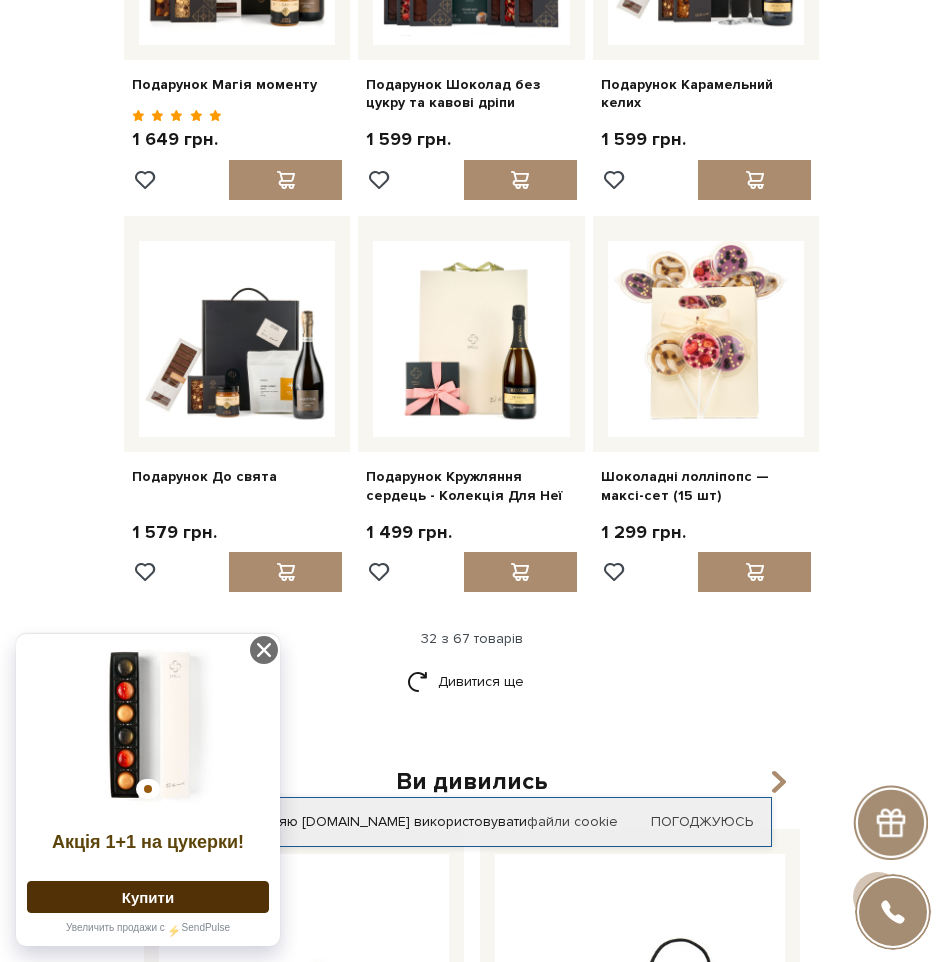 scroll, scrollTop: 3937, scrollLeft: 0, axis: vertical 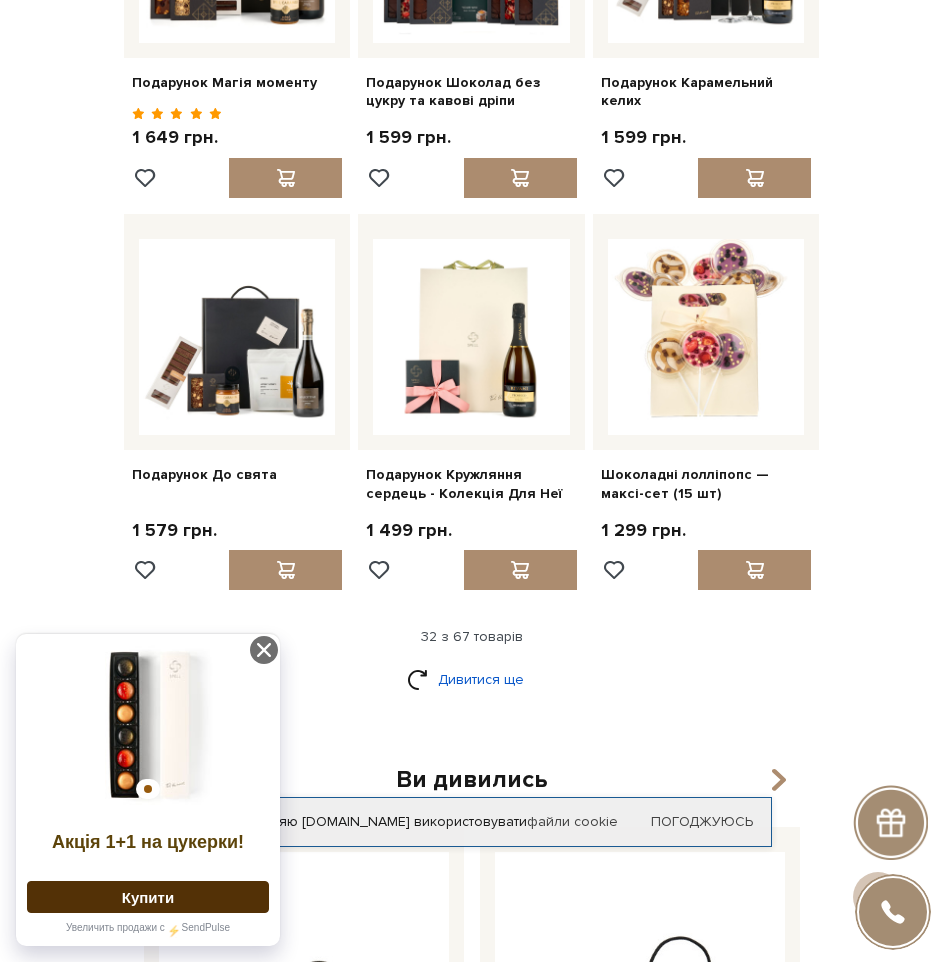 click on "Дивитися ще" at bounding box center [472, 679] 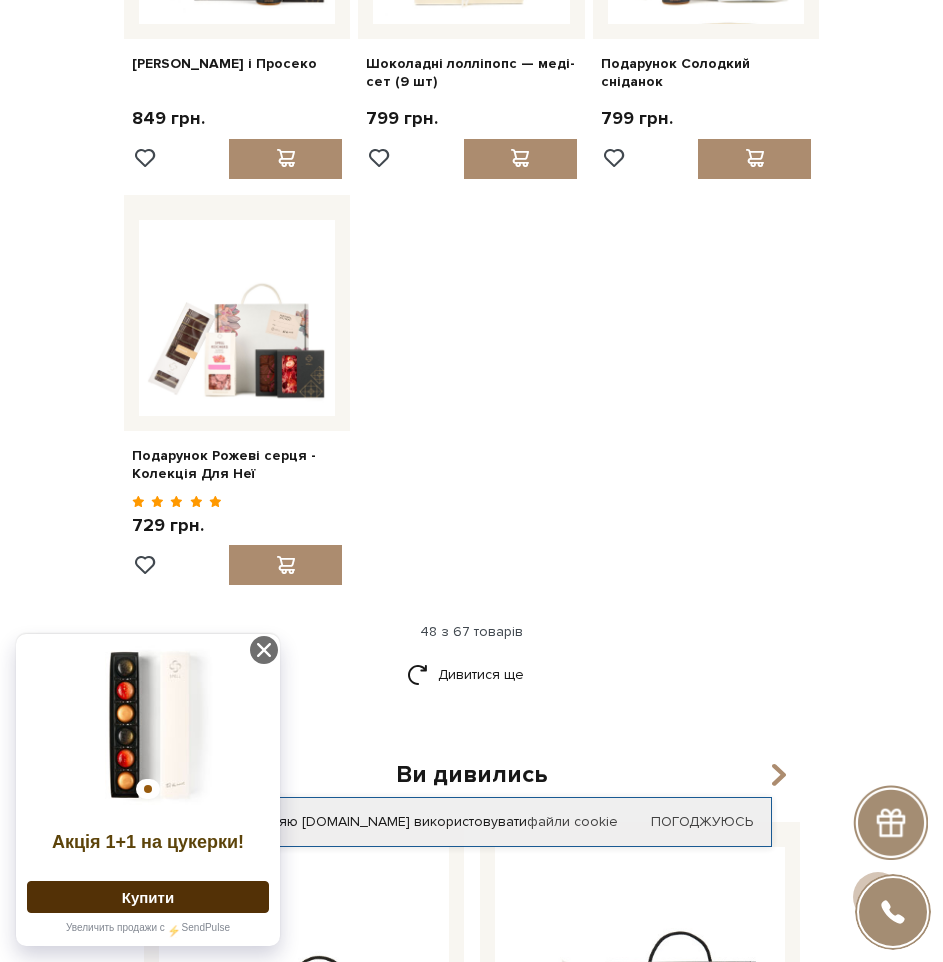 scroll, scrollTop: 6337, scrollLeft: 0, axis: vertical 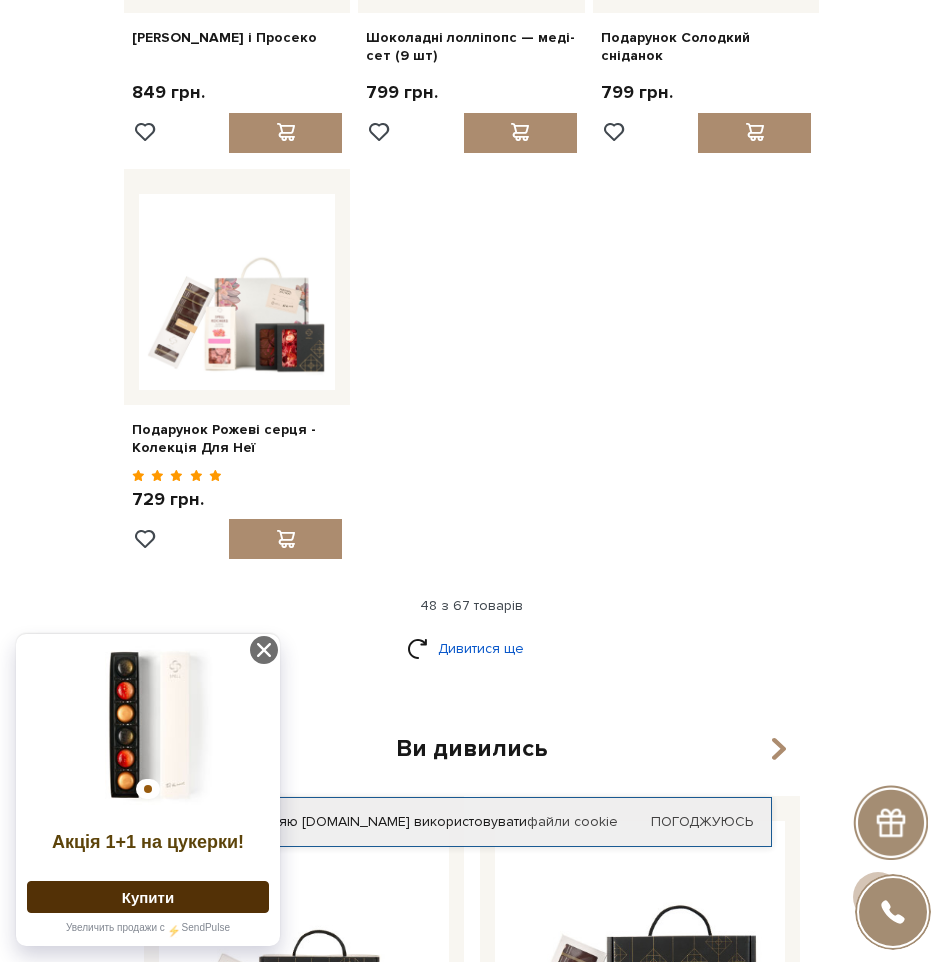 click on "Дивитися ще" at bounding box center [472, 648] 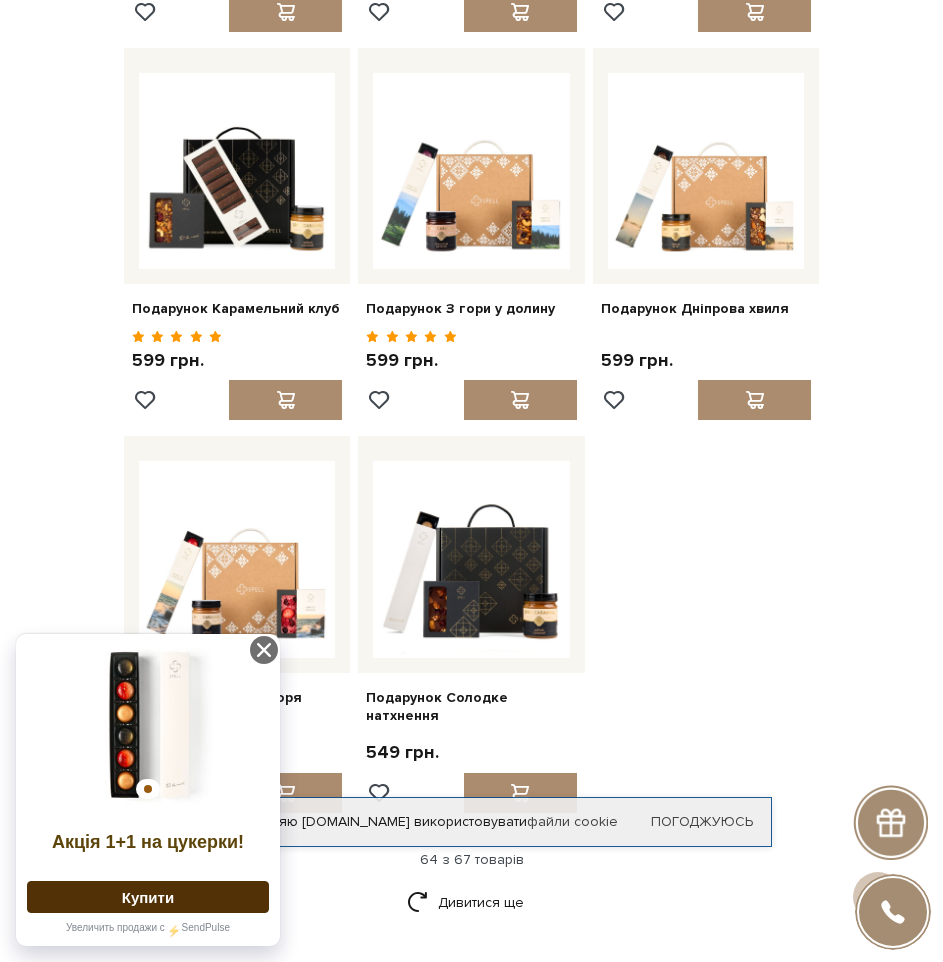 scroll, scrollTop: 8203, scrollLeft: 0, axis: vertical 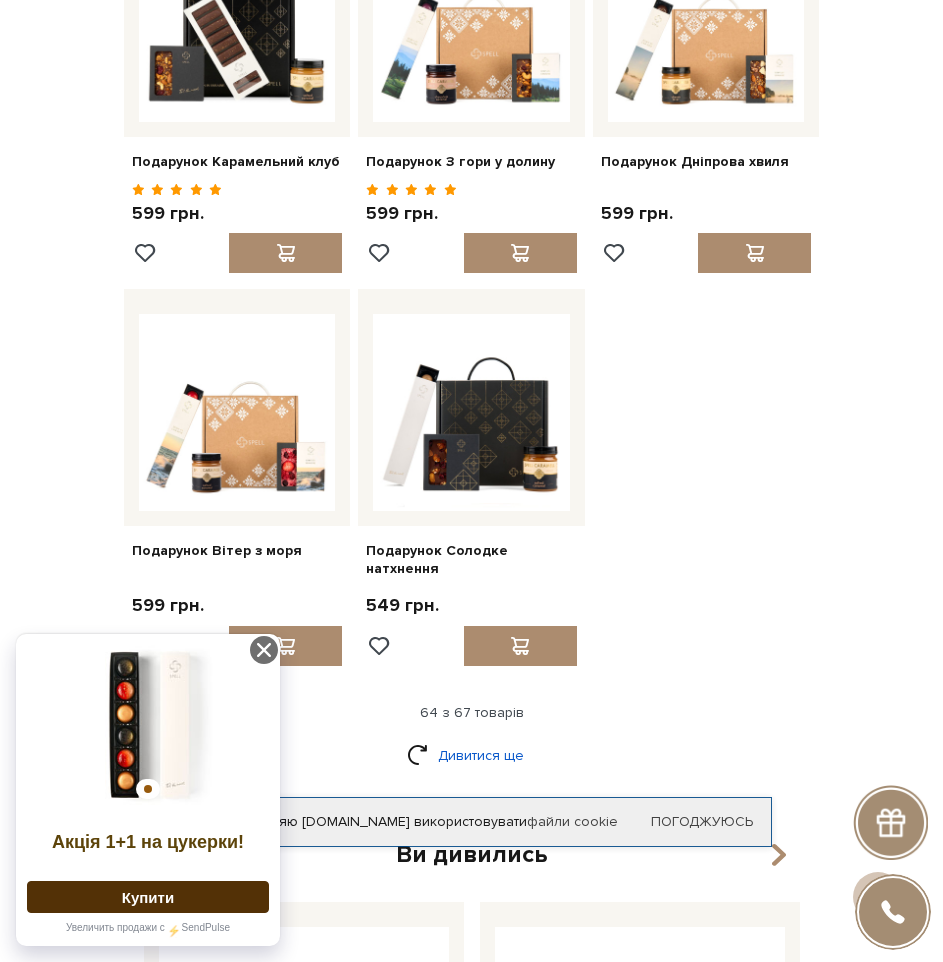 click on "Дивитися ще" at bounding box center [472, 755] 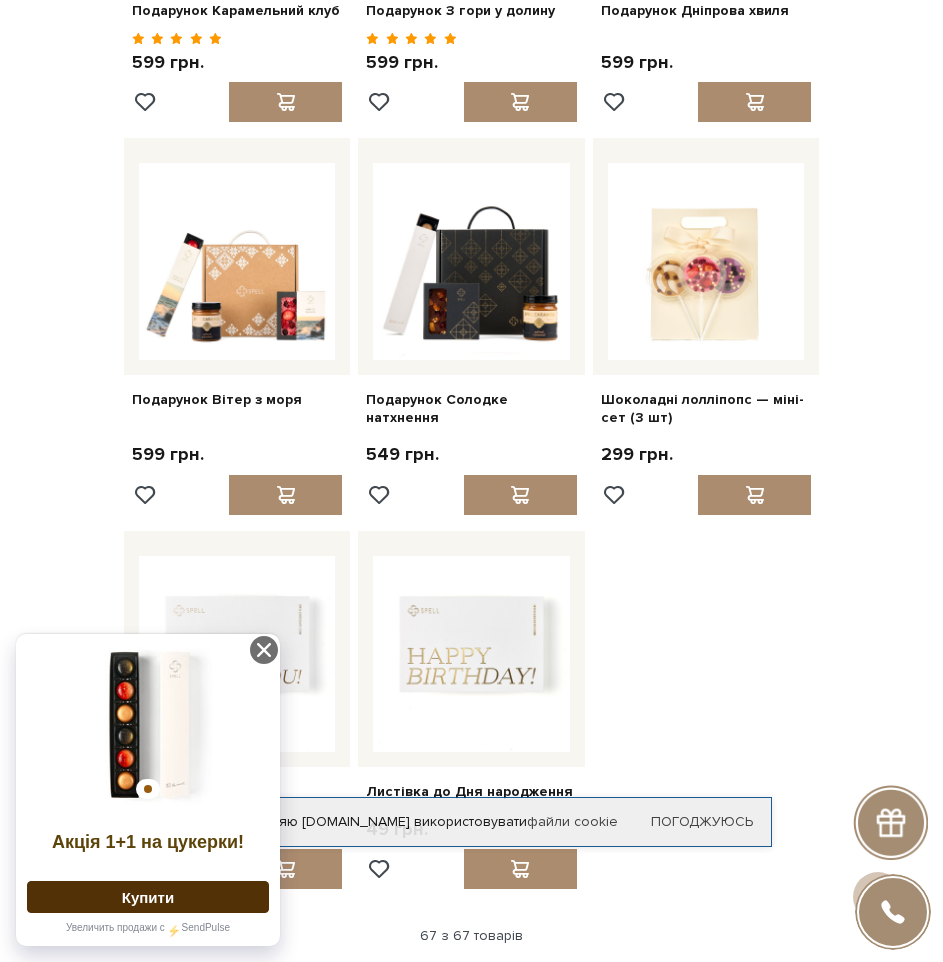 scroll, scrollTop: 8337, scrollLeft: 0, axis: vertical 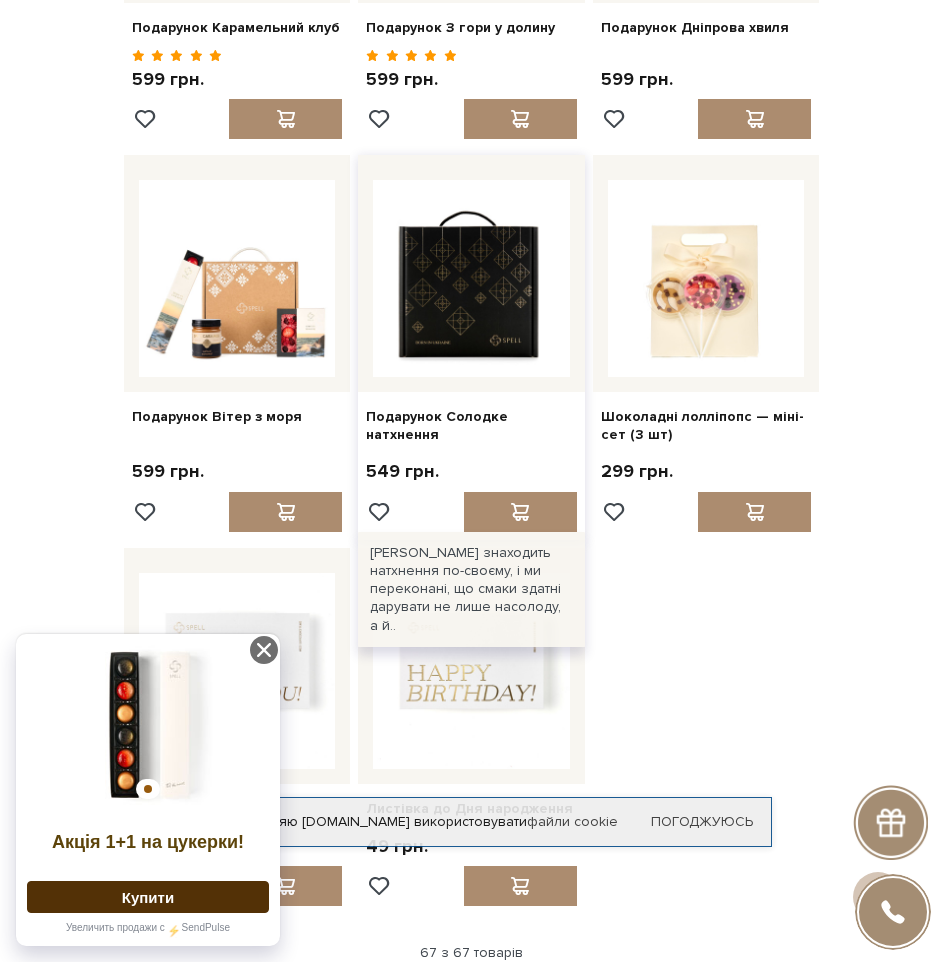 click at bounding box center [471, 278] 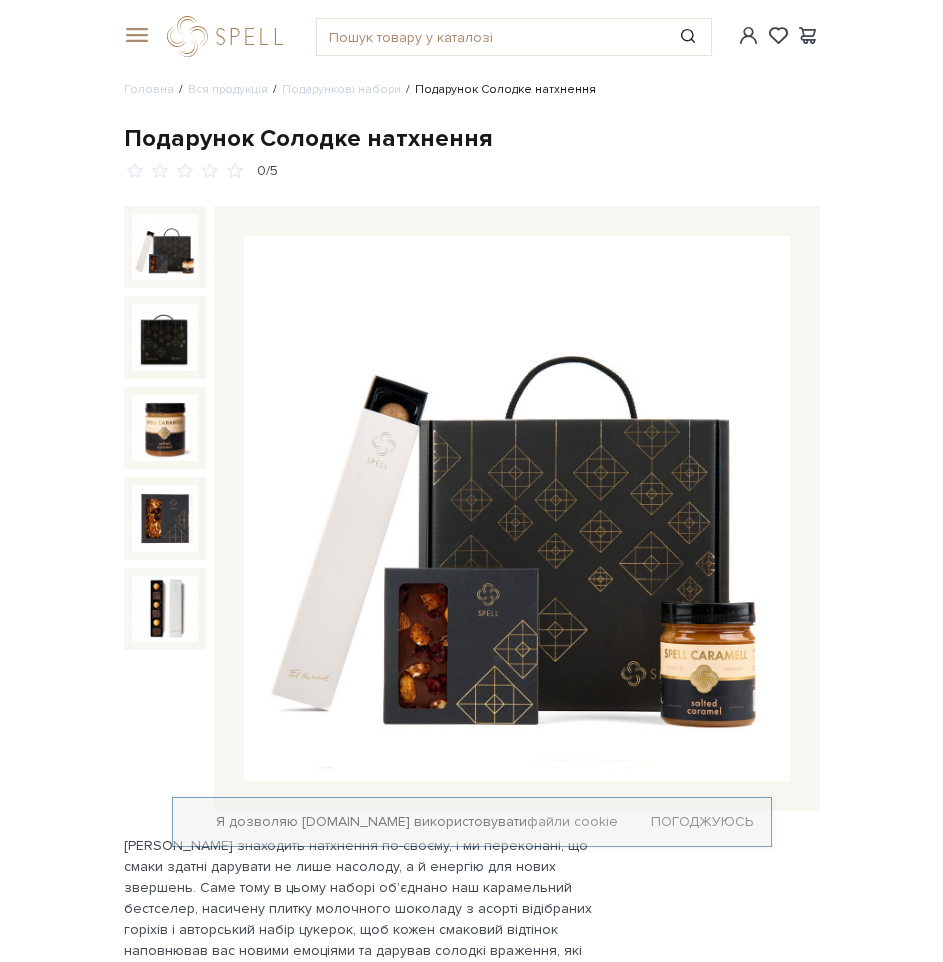 scroll, scrollTop: 0, scrollLeft: 0, axis: both 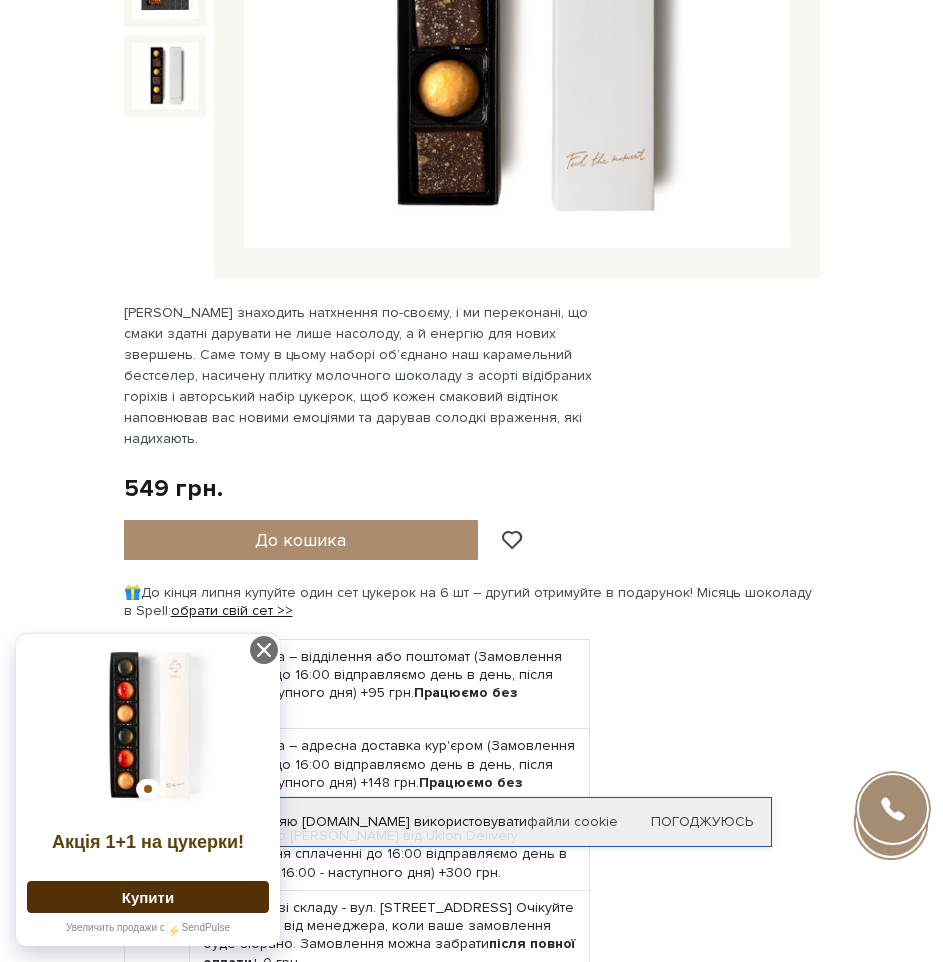 click at bounding box center [148, 725] 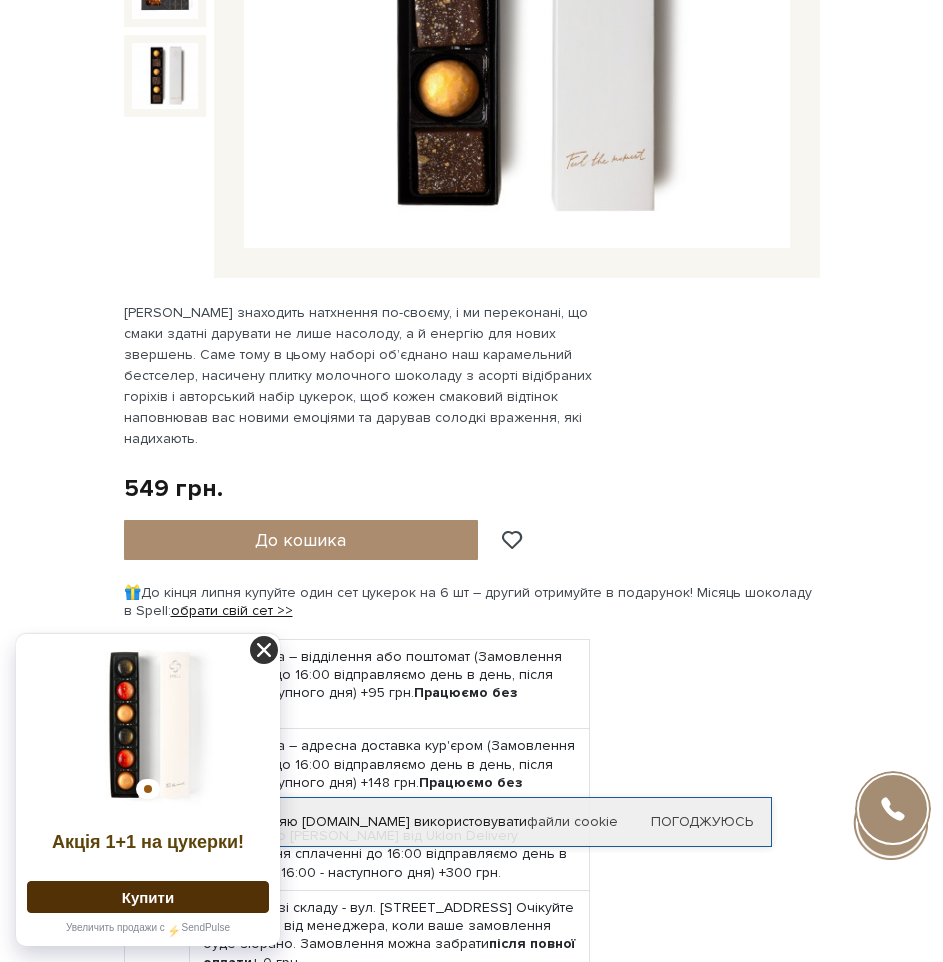 click 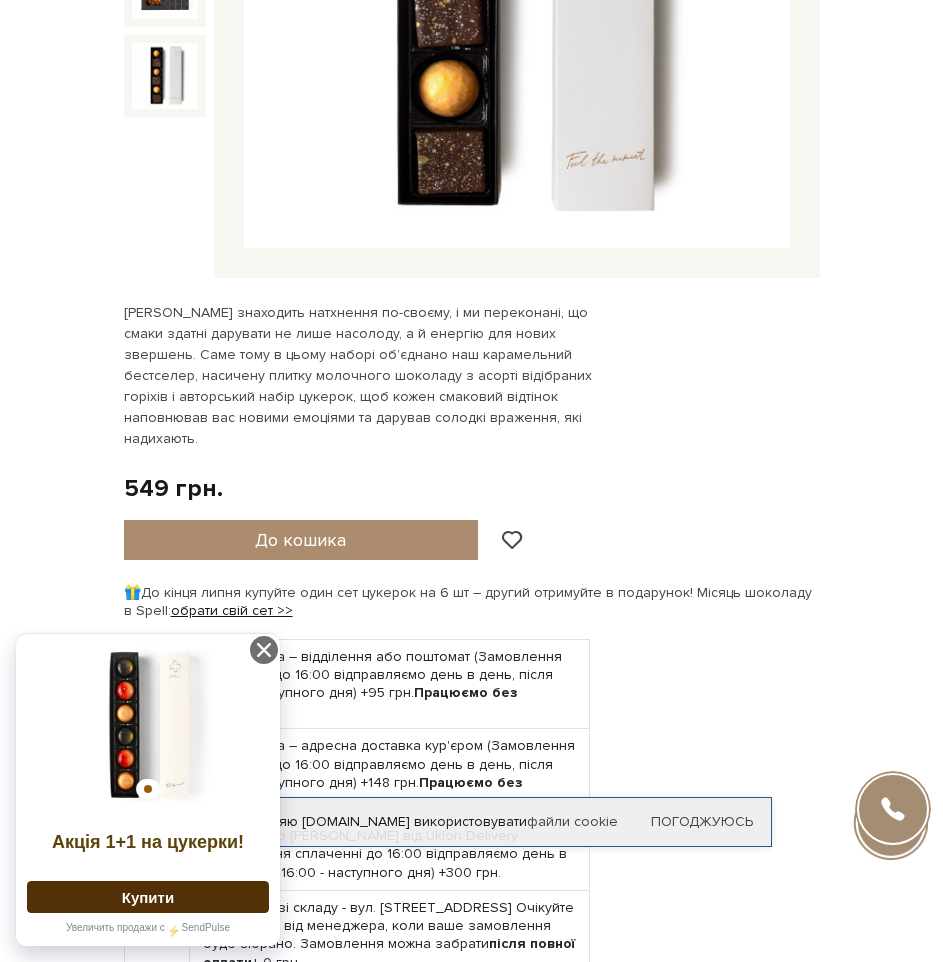 scroll, scrollTop: 0, scrollLeft: 0, axis: both 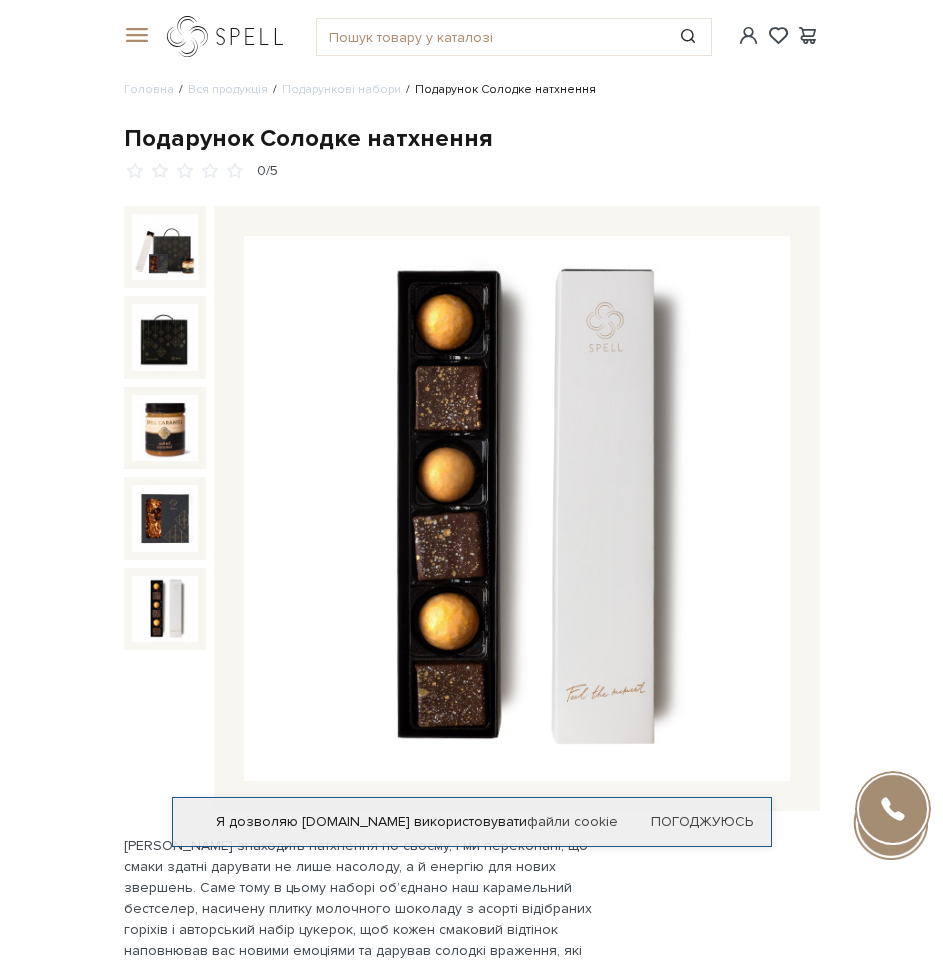 click at bounding box center (229, 36) 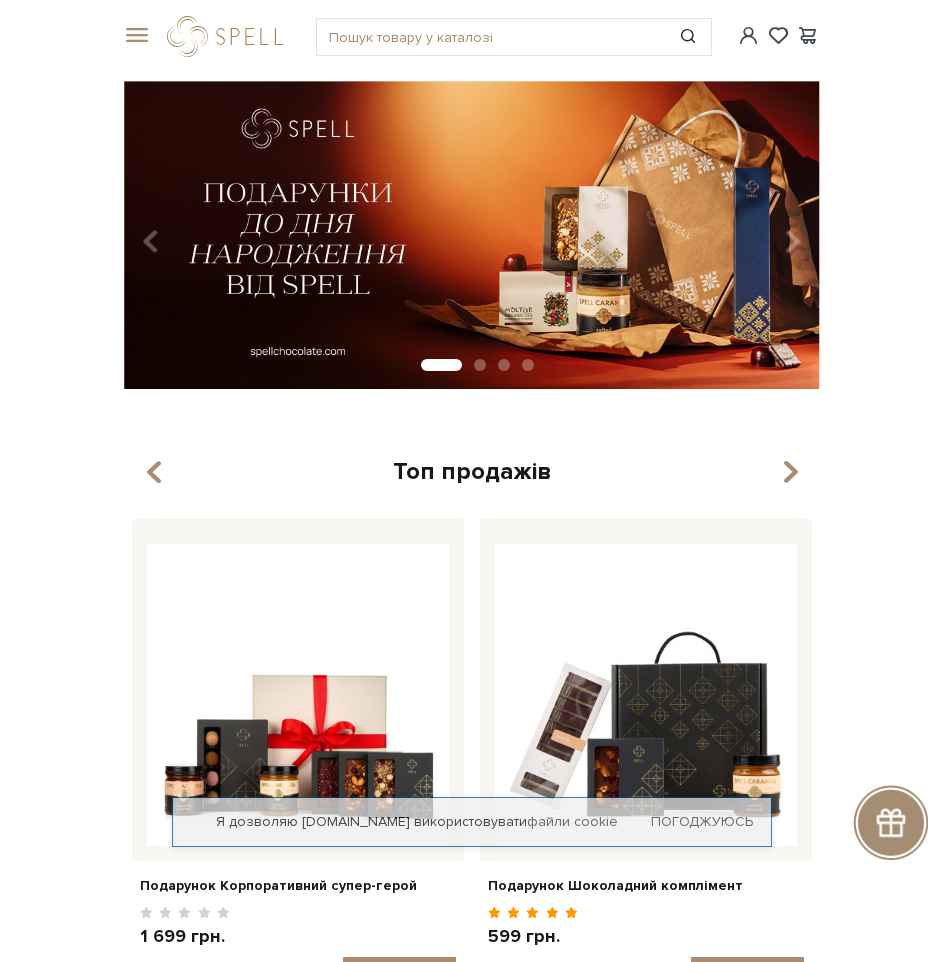scroll, scrollTop: 0, scrollLeft: 0, axis: both 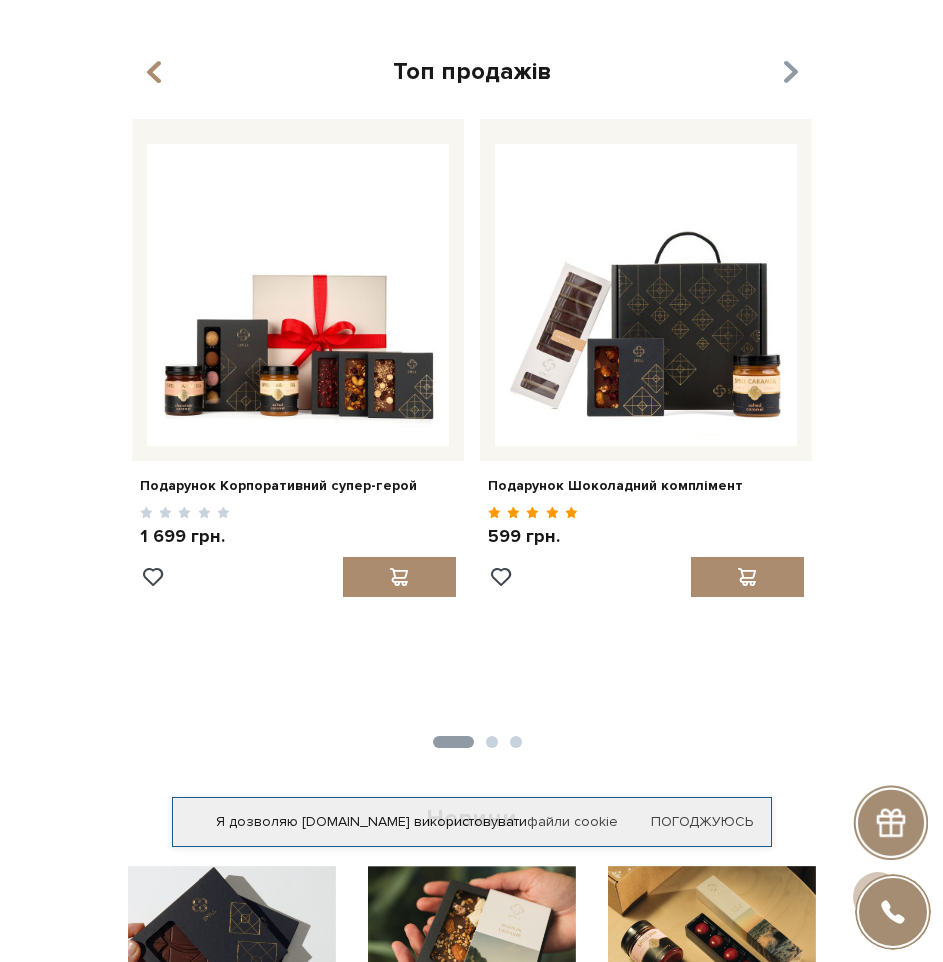click at bounding box center [789, 72] 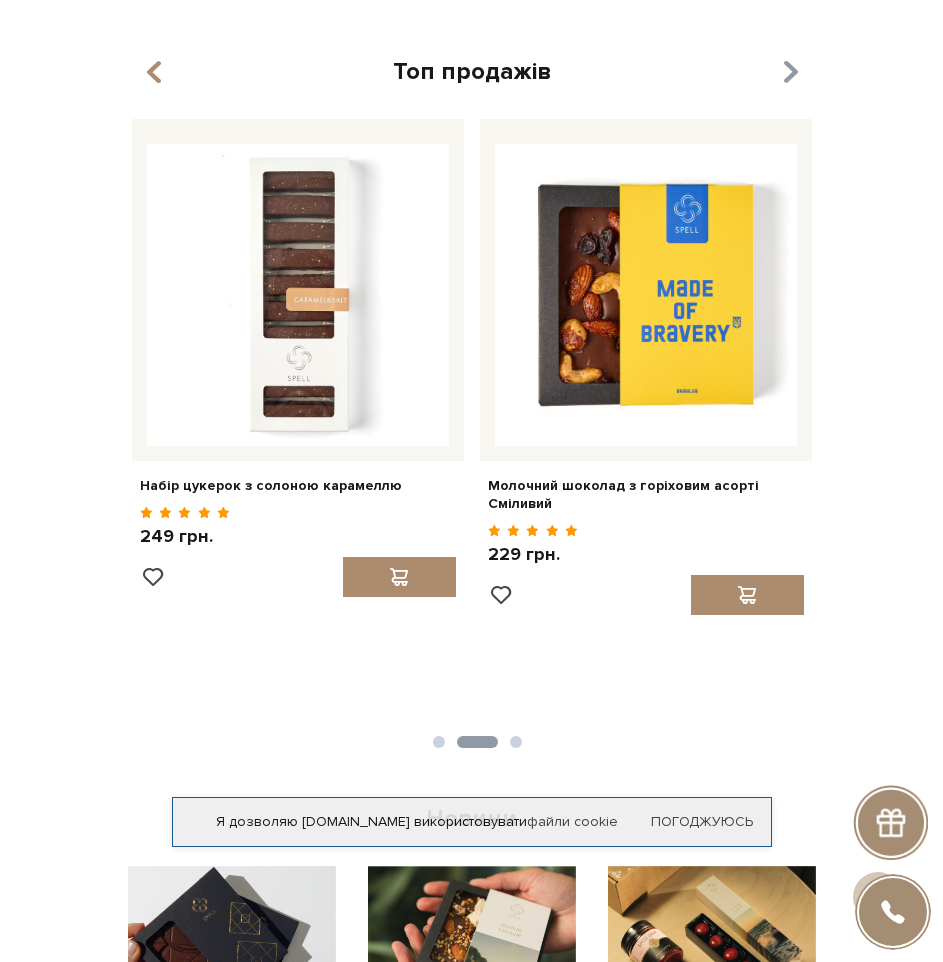 click at bounding box center [789, 72] 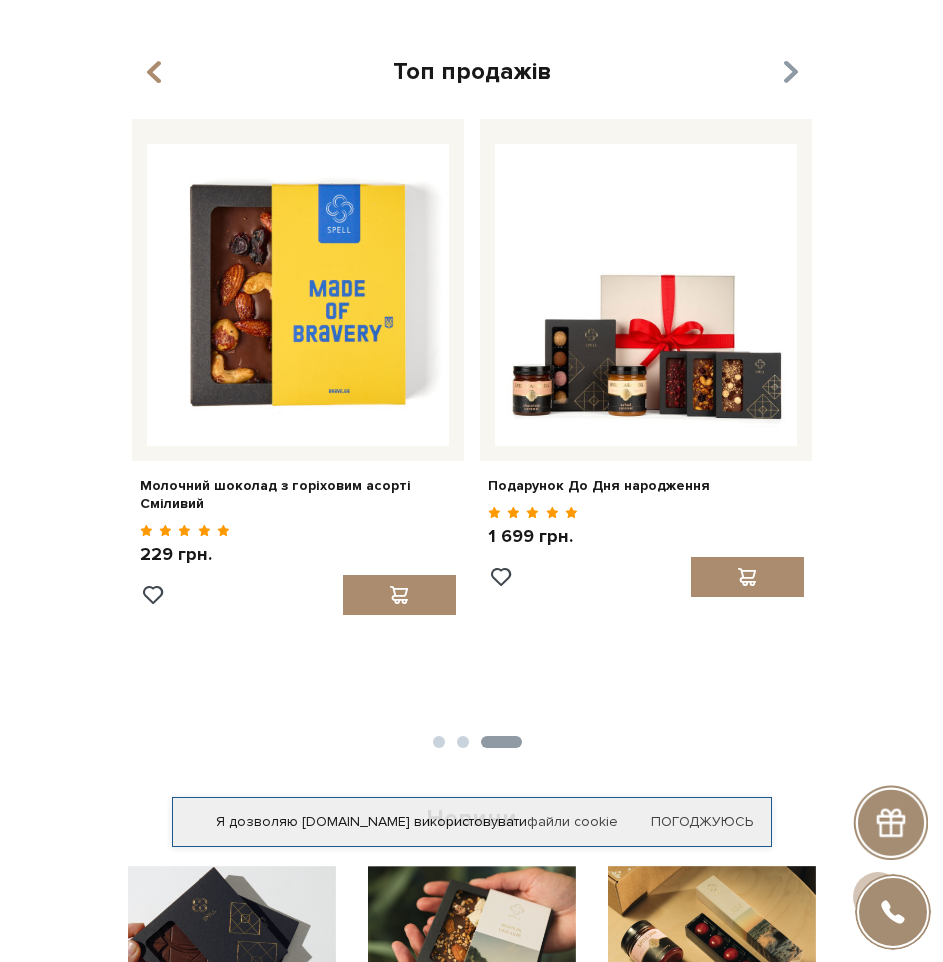click at bounding box center [789, 72] 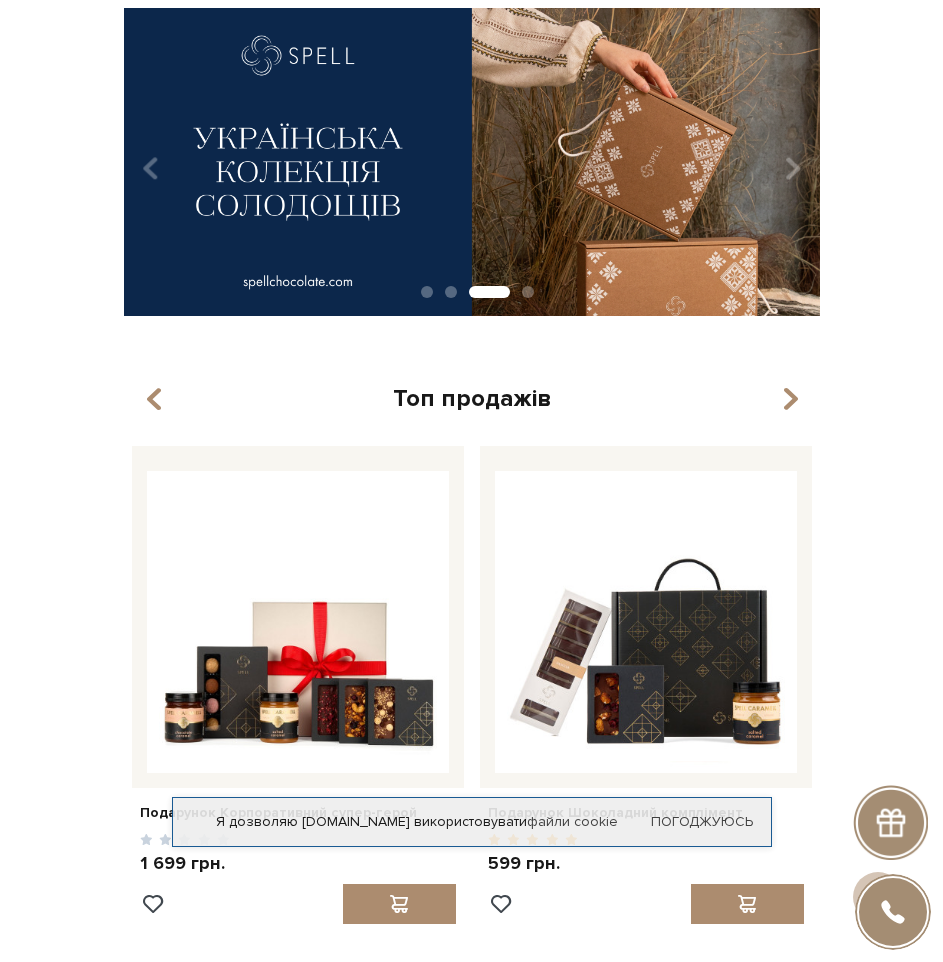 scroll, scrollTop: 0, scrollLeft: 0, axis: both 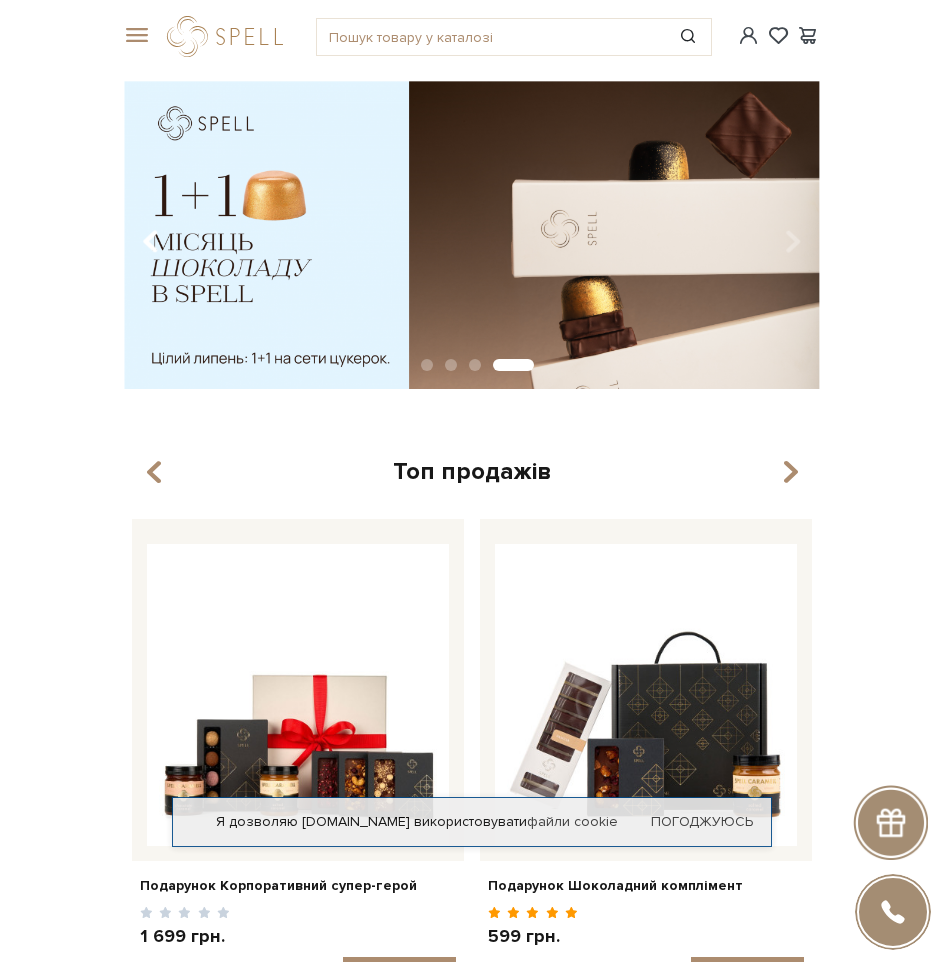 click at bounding box center (150, 242) 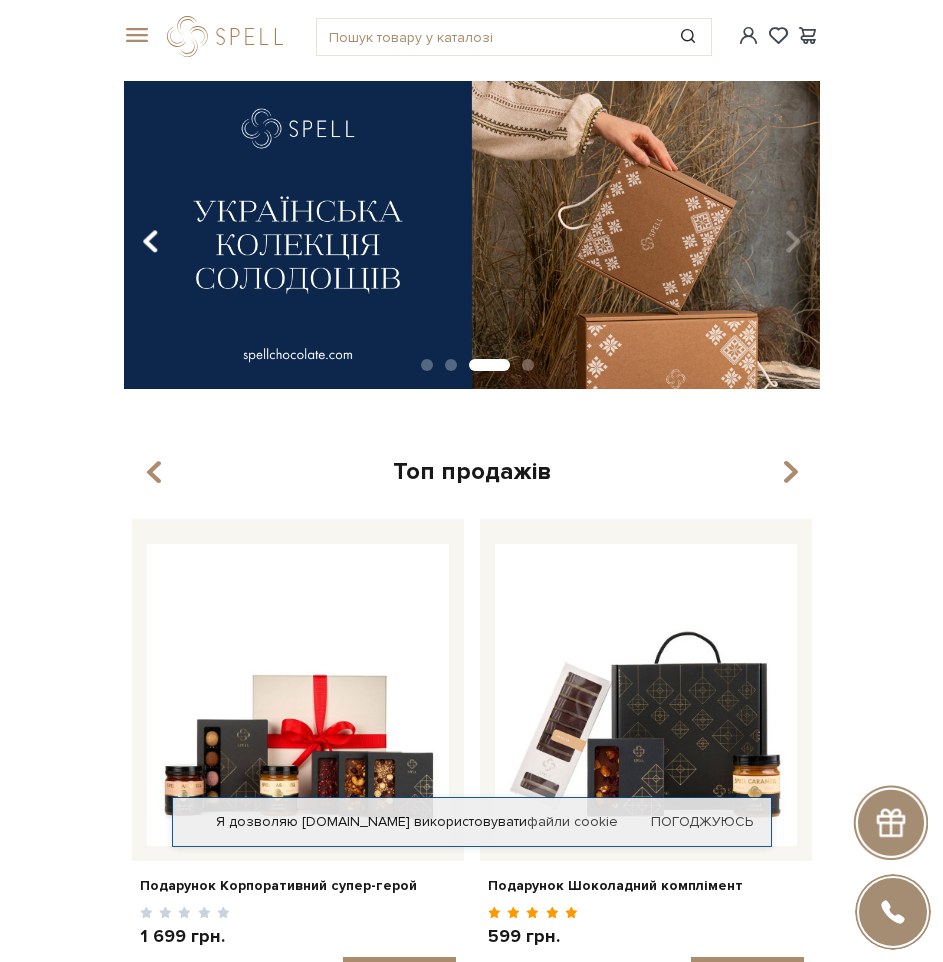 click at bounding box center [150, 242] 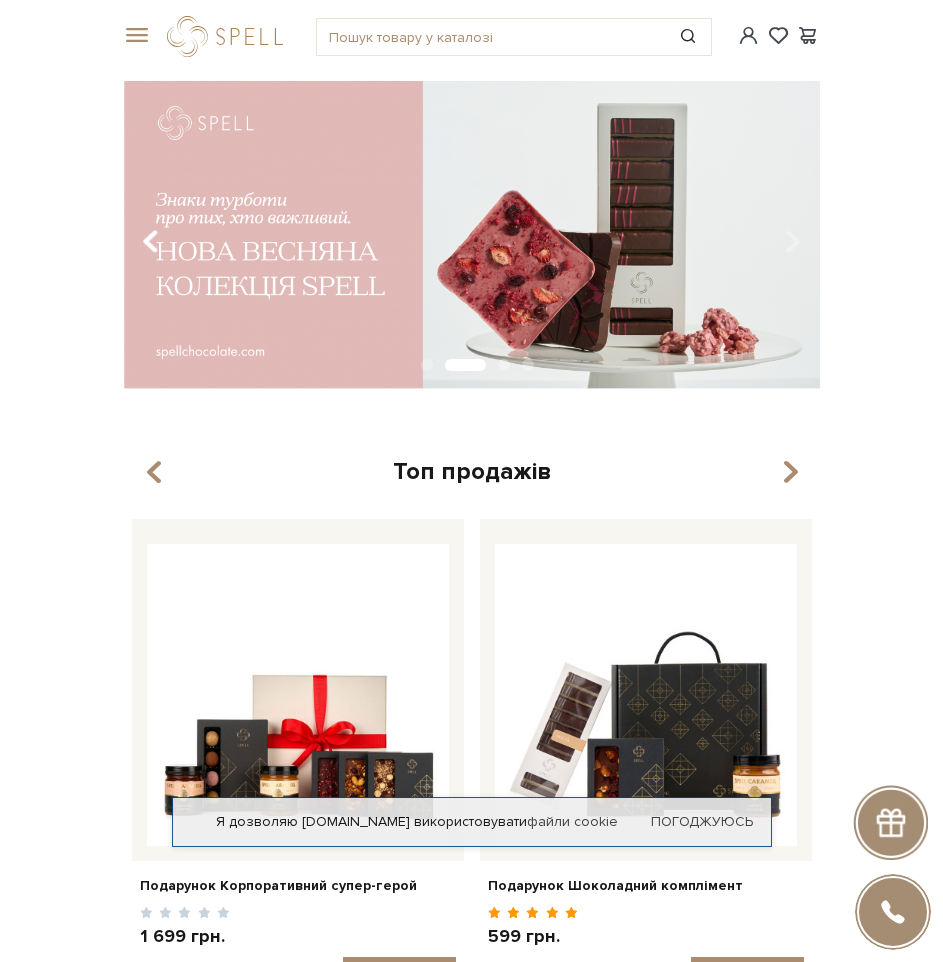 click at bounding box center [150, 242] 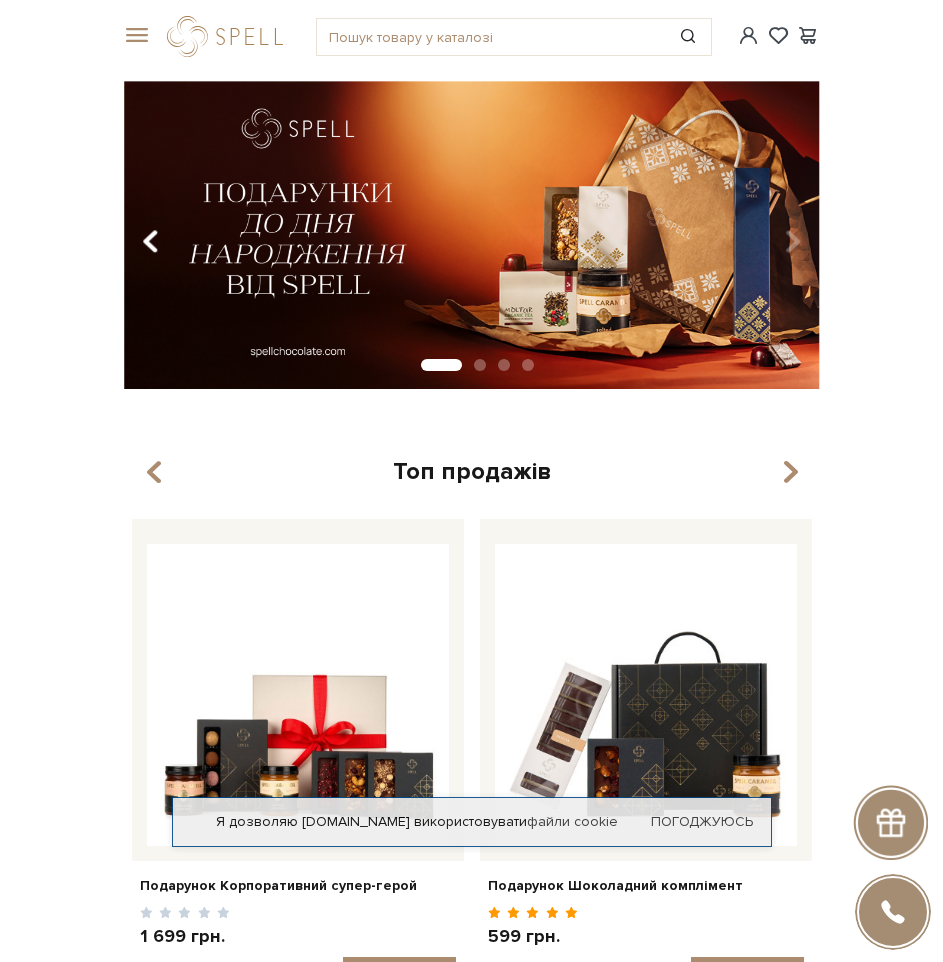 click at bounding box center (150, 242) 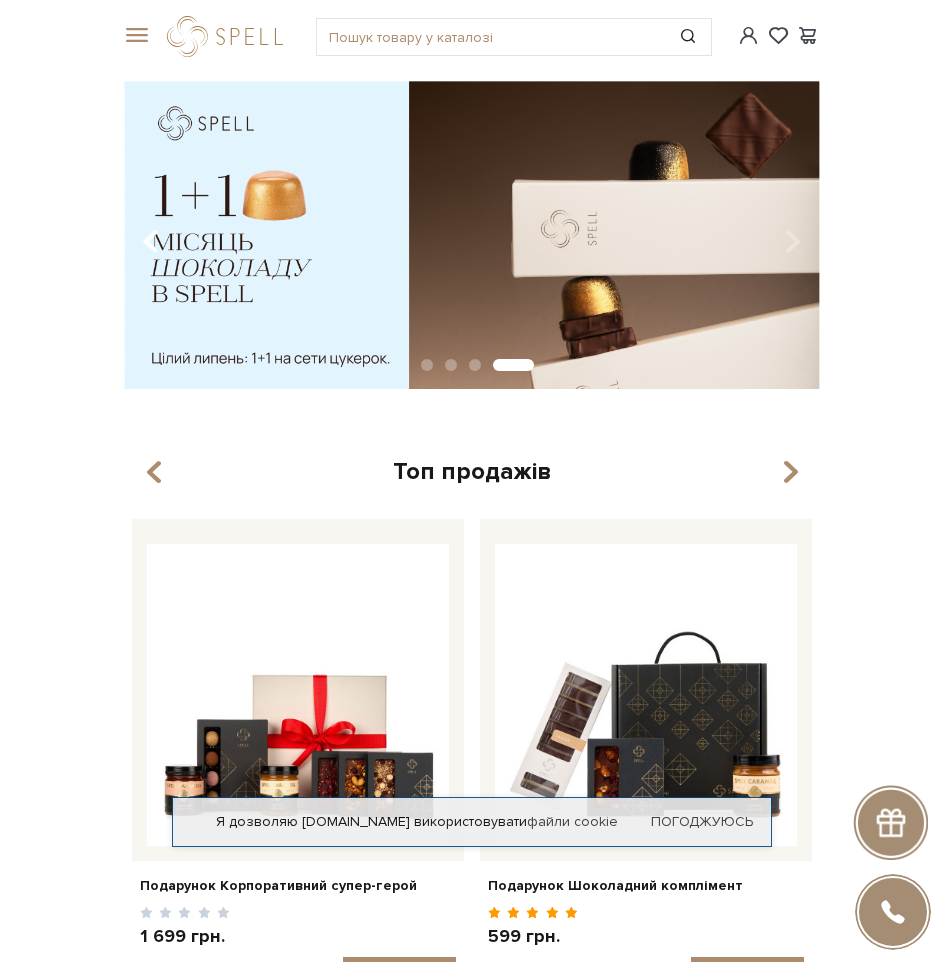click at bounding box center [150, 242] 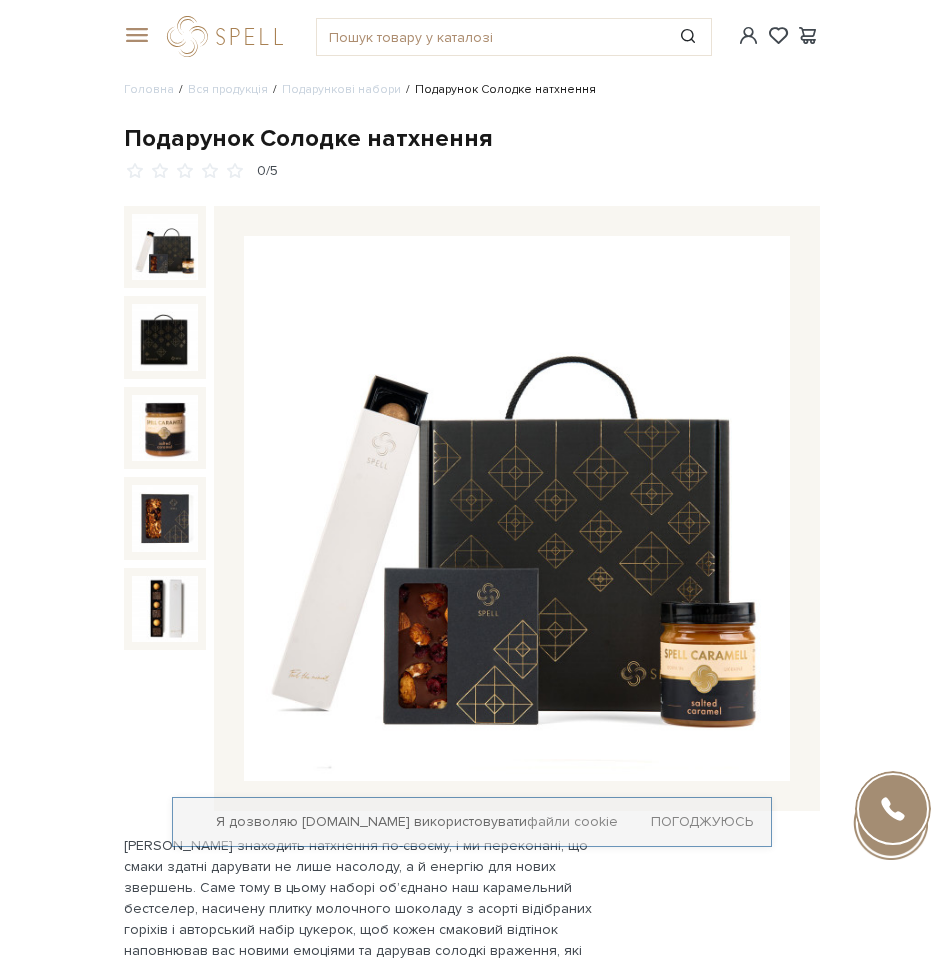 scroll, scrollTop: 0, scrollLeft: 0, axis: both 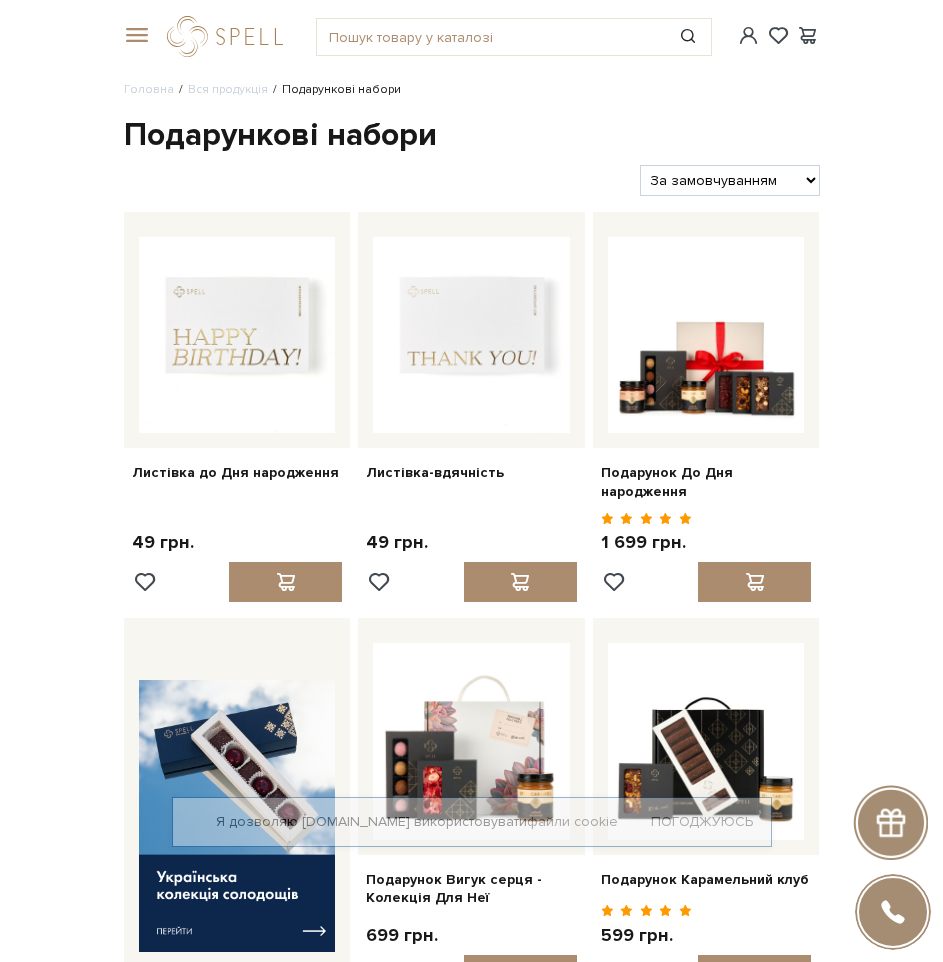 select on "[URL][DOMAIN_NAME]" 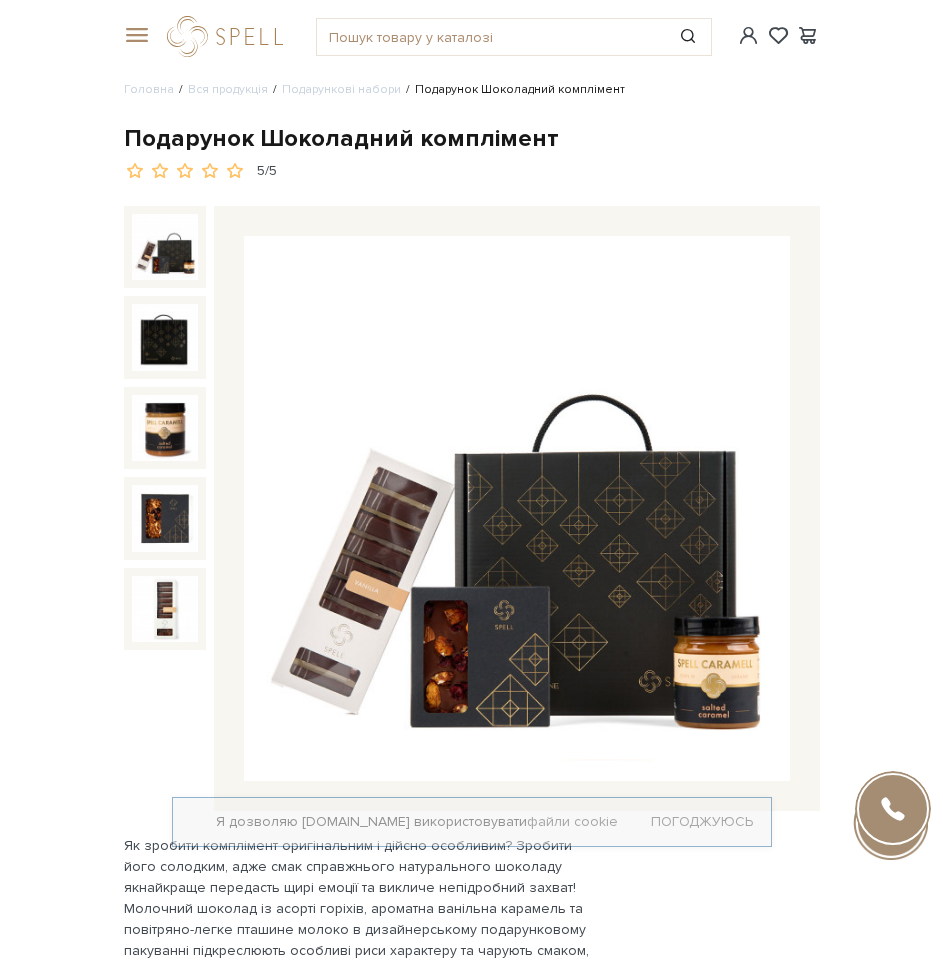 scroll, scrollTop: 0, scrollLeft: 0, axis: both 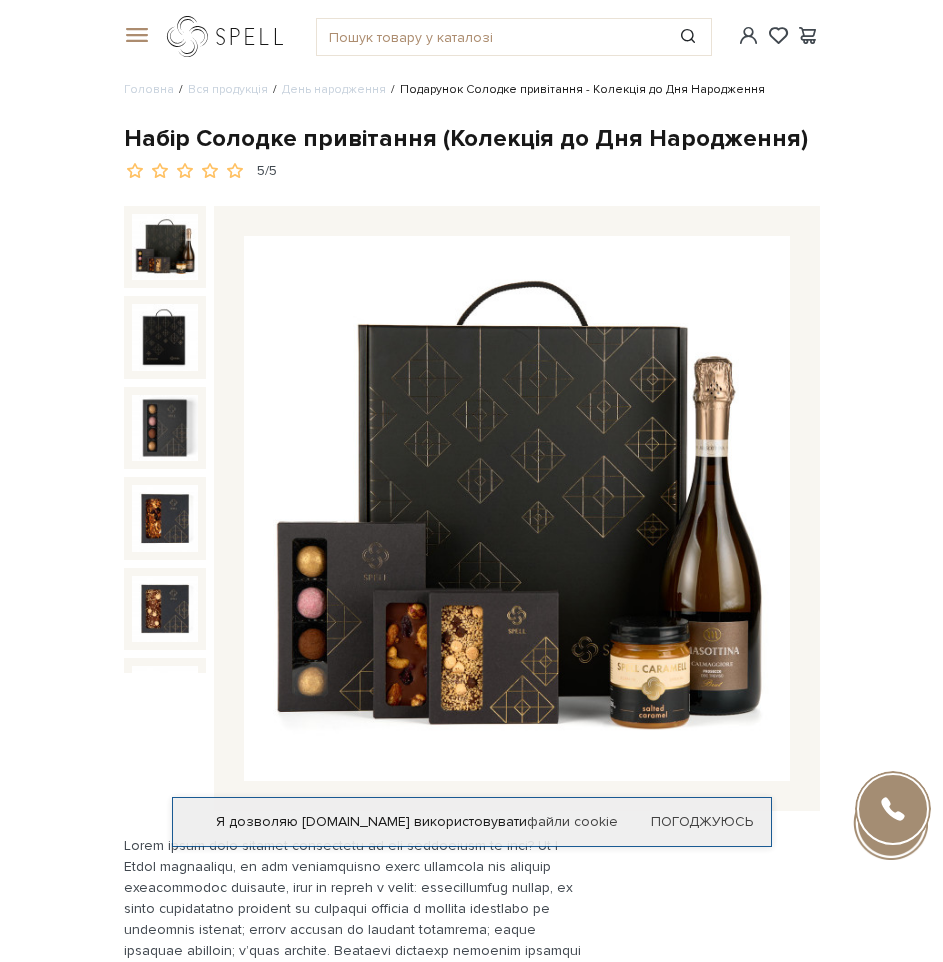 click at bounding box center (229, 36) 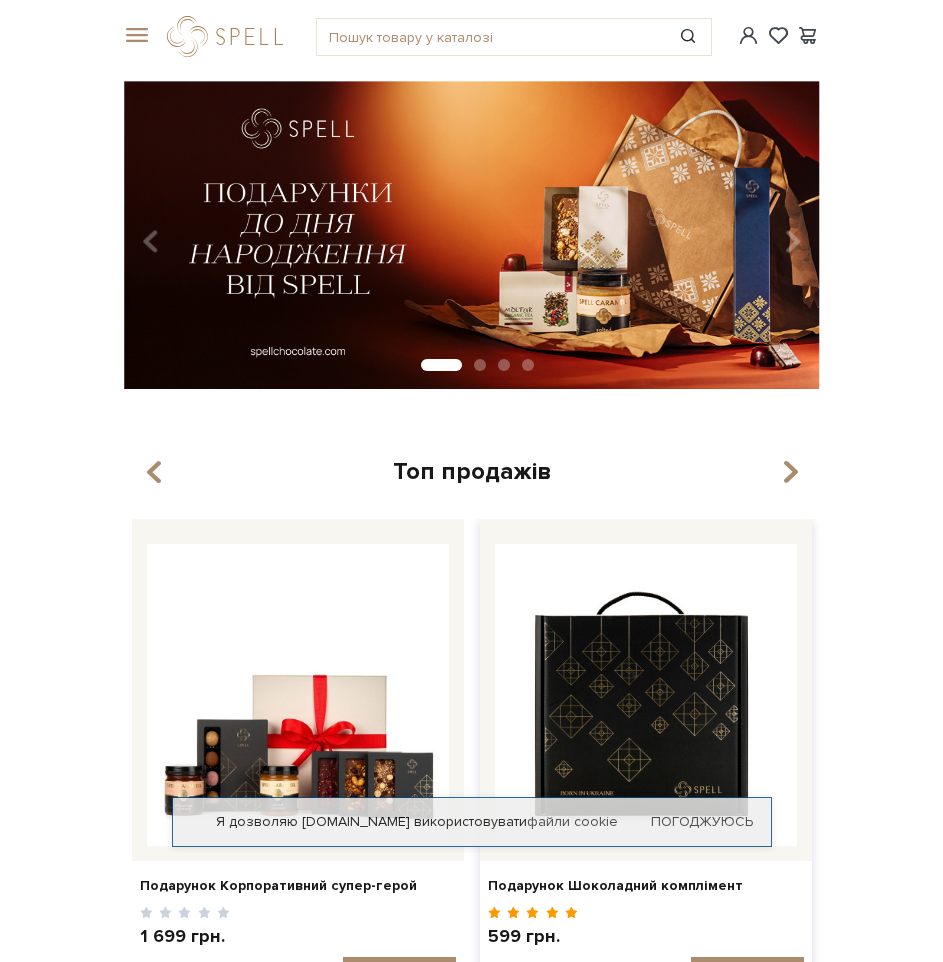 scroll, scrollTop: 0, scrollLeft: 0, axis: both 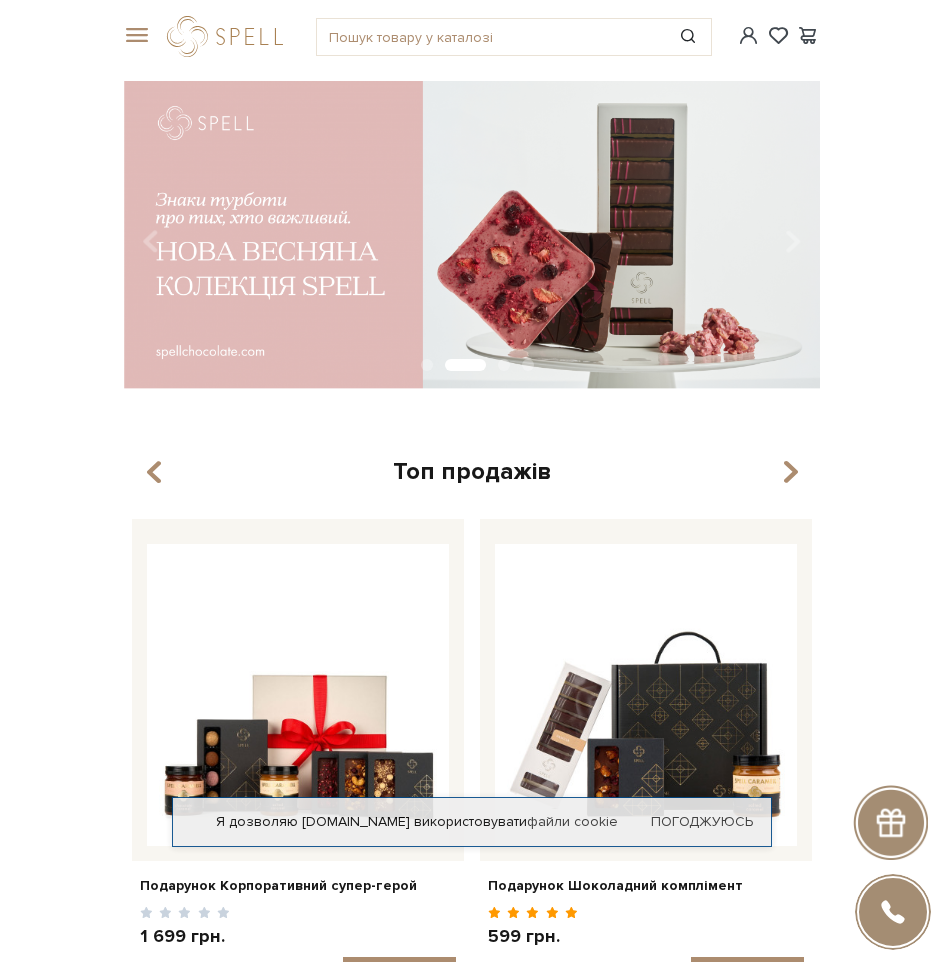 click at bounding box center [134, 36] 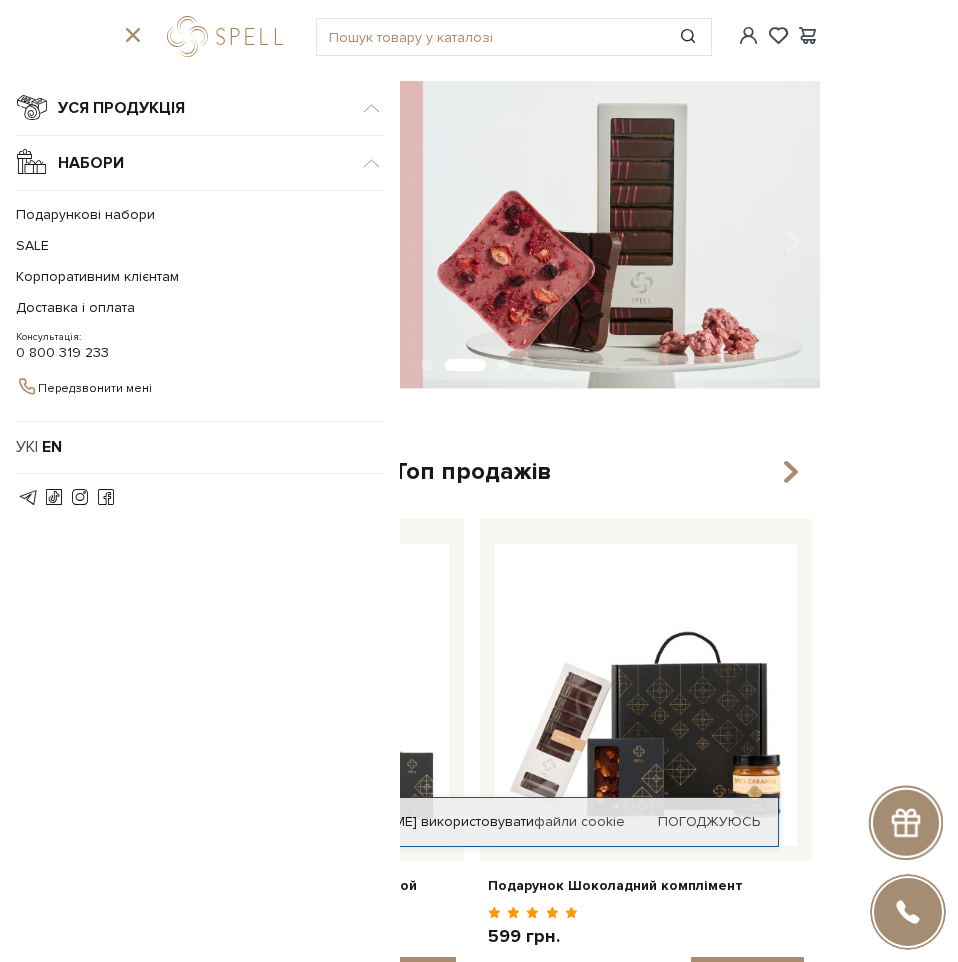 click on "Набори" at bounding box center (200, 163) 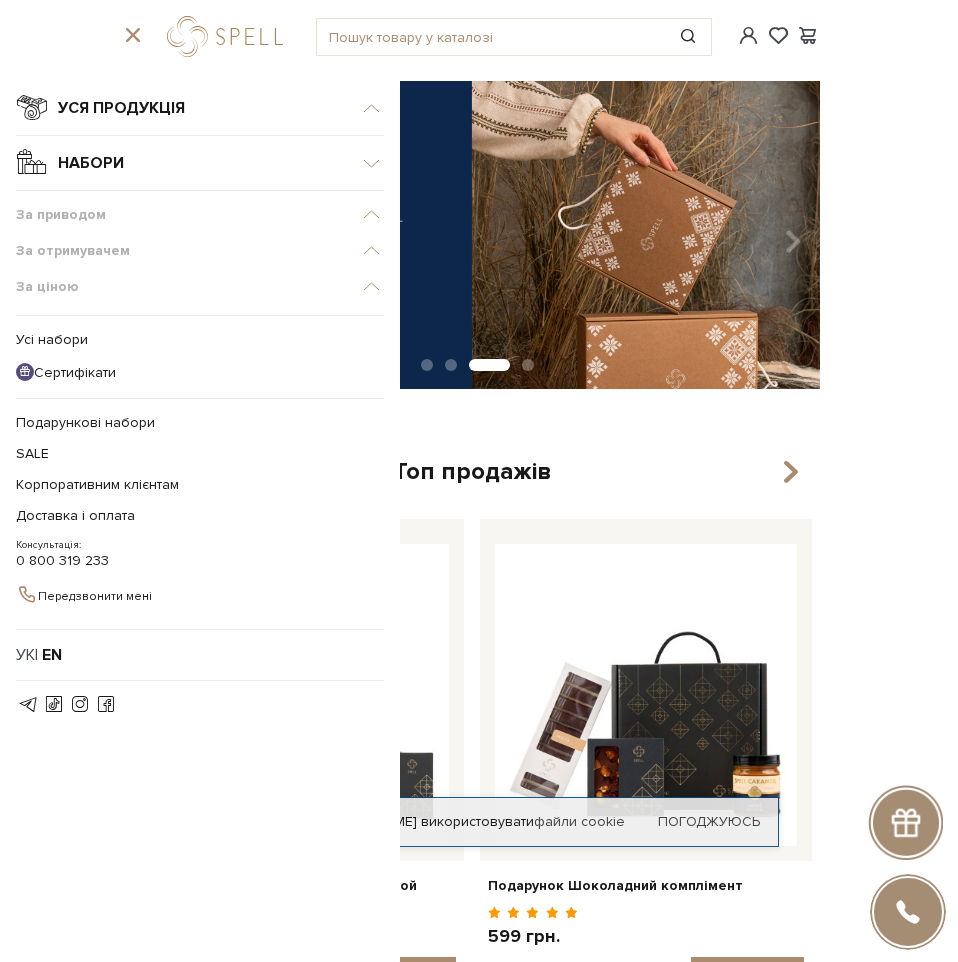 click at bounding box center (32, 163) 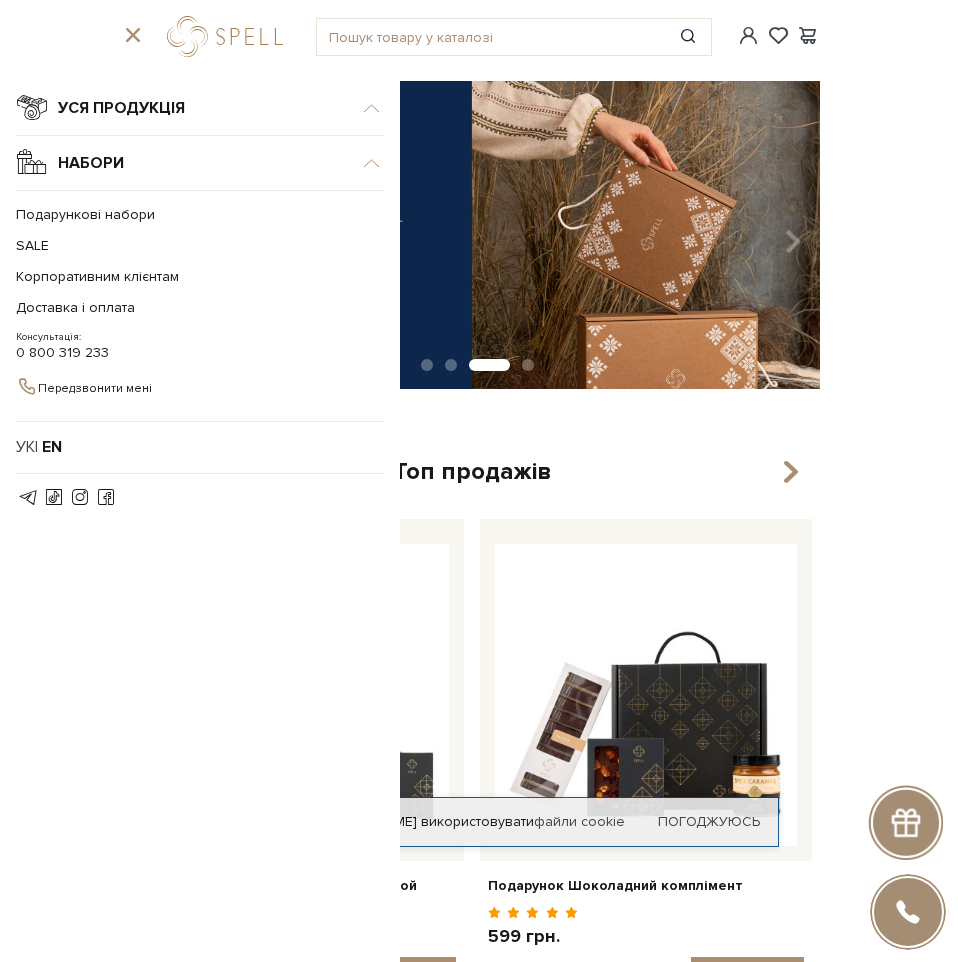 click on "Набори" at bounding box center (200, 163) 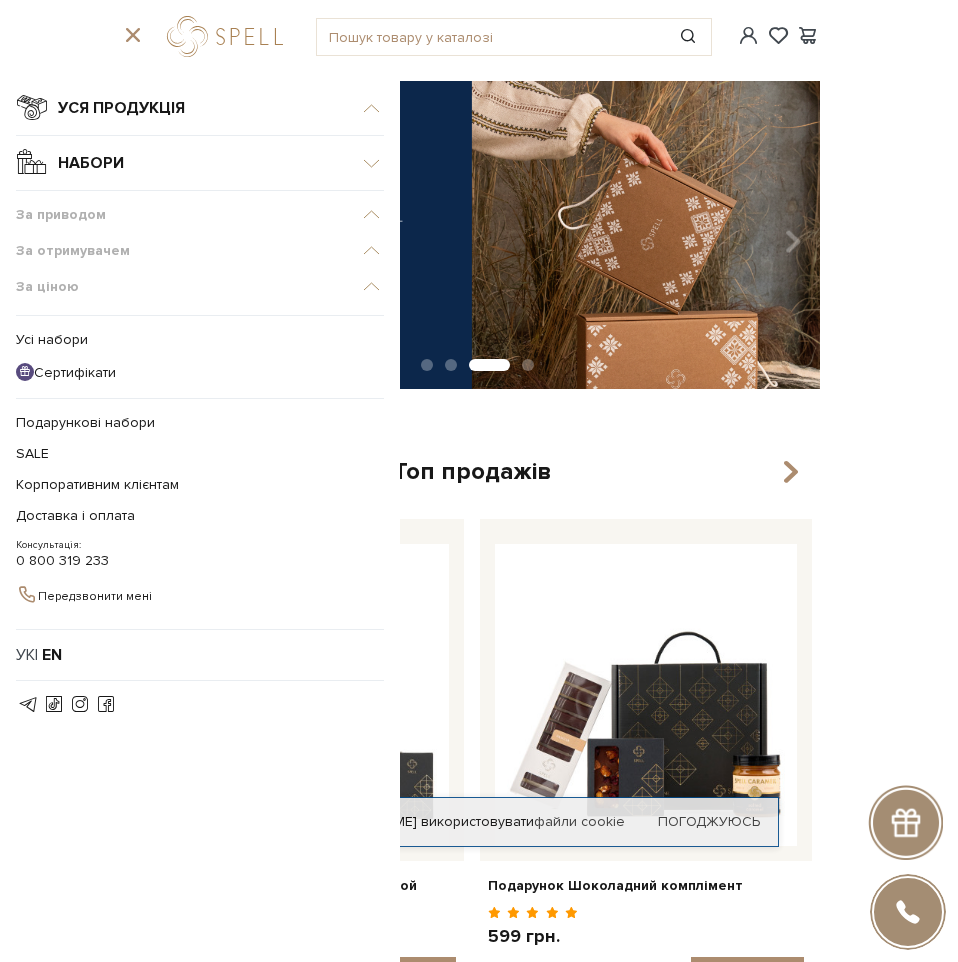 click on "За ціною" at bounding box center (200, 281) 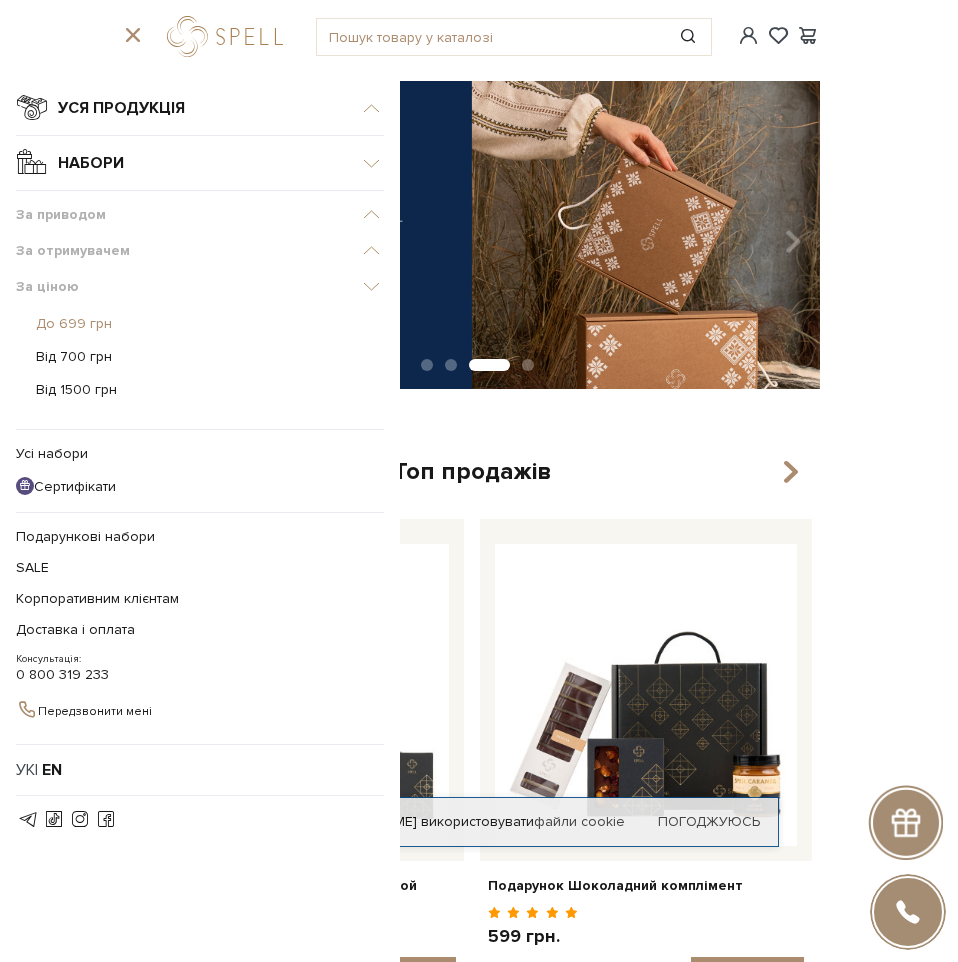 click on "До 699 грн" at bounding box center (74, 323) 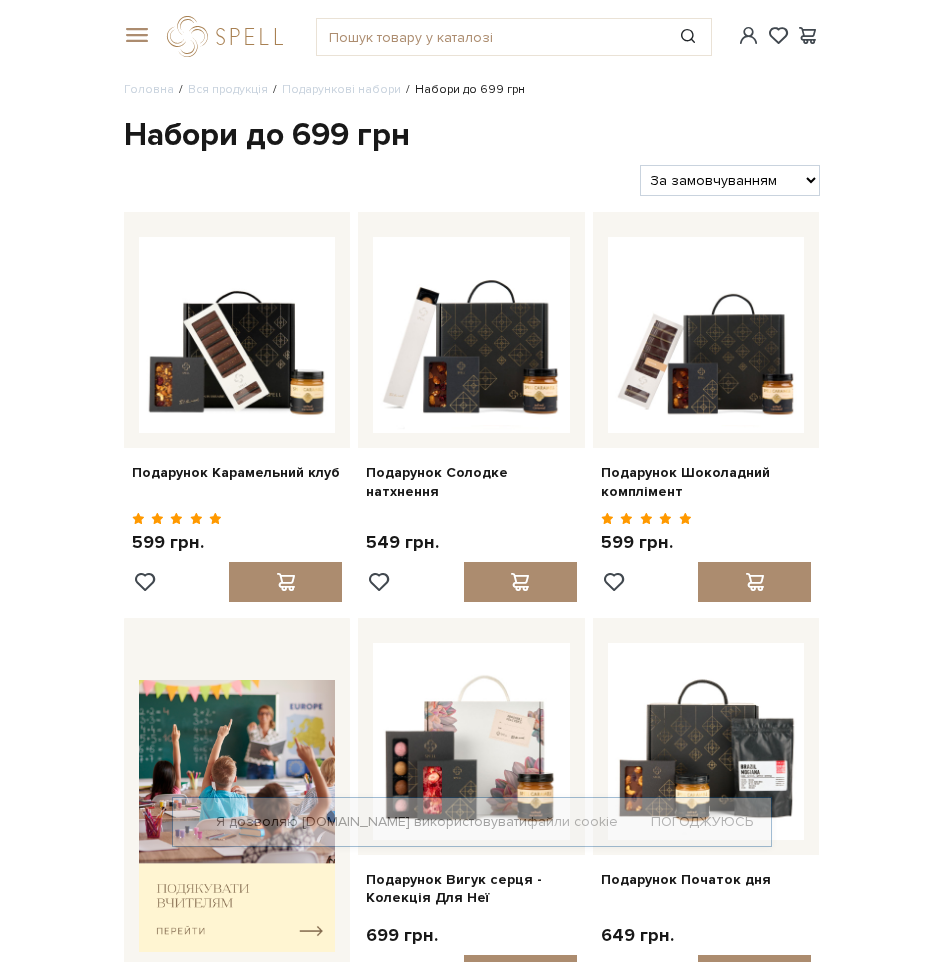 scroll, scrollTop: 0, scrollLeft: 0, axis: both 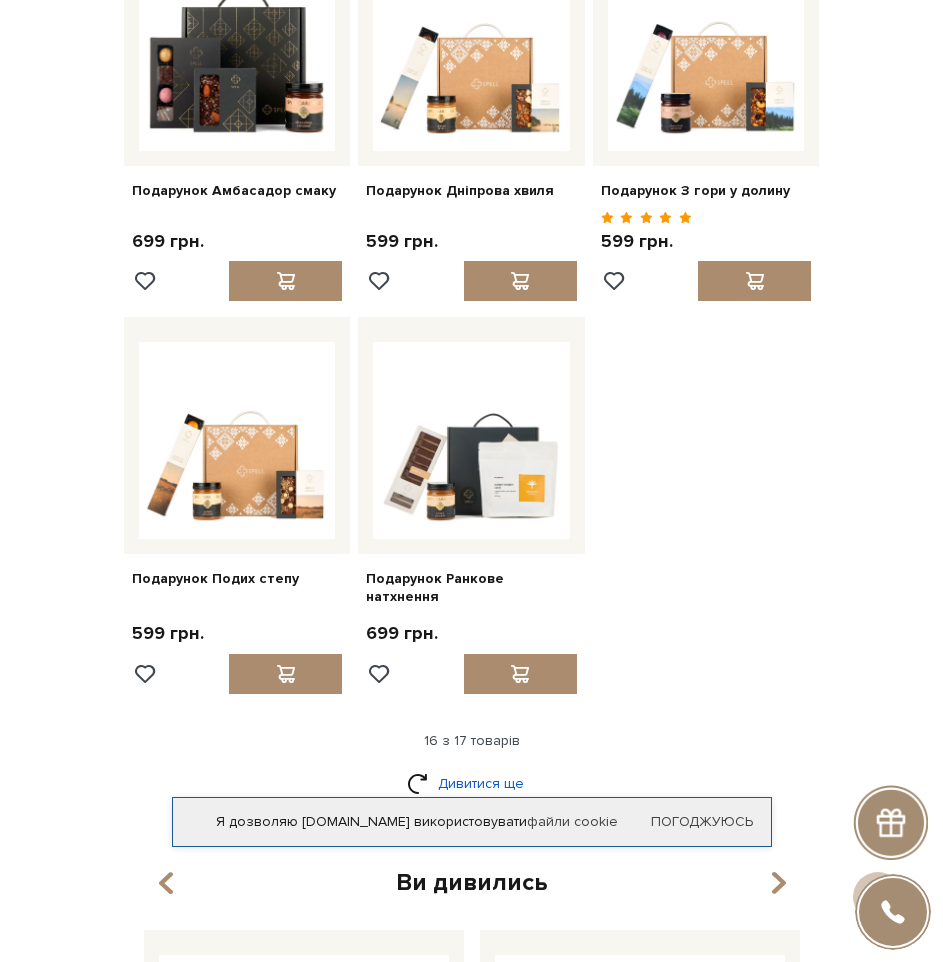 click on "Дивитися ще" at bounding box center [472, 783] 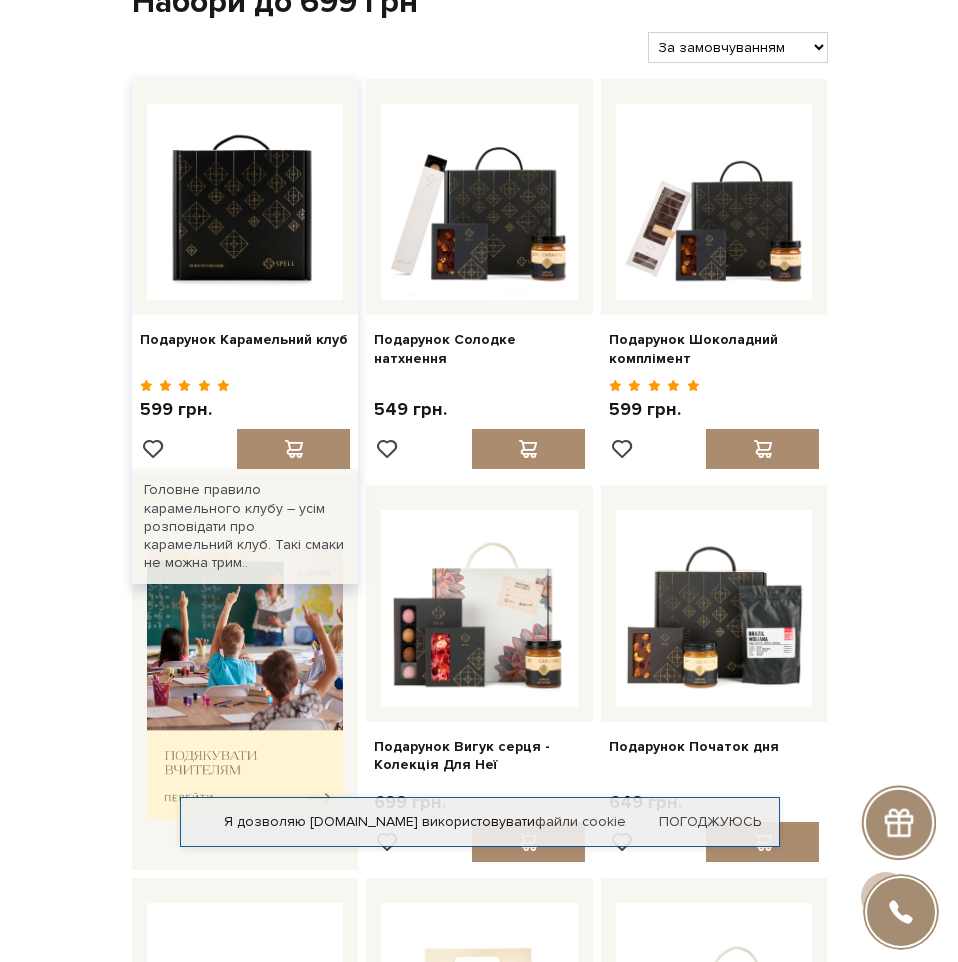 scroll, scrollTop: 0, scrollLeft: 0, axis: both 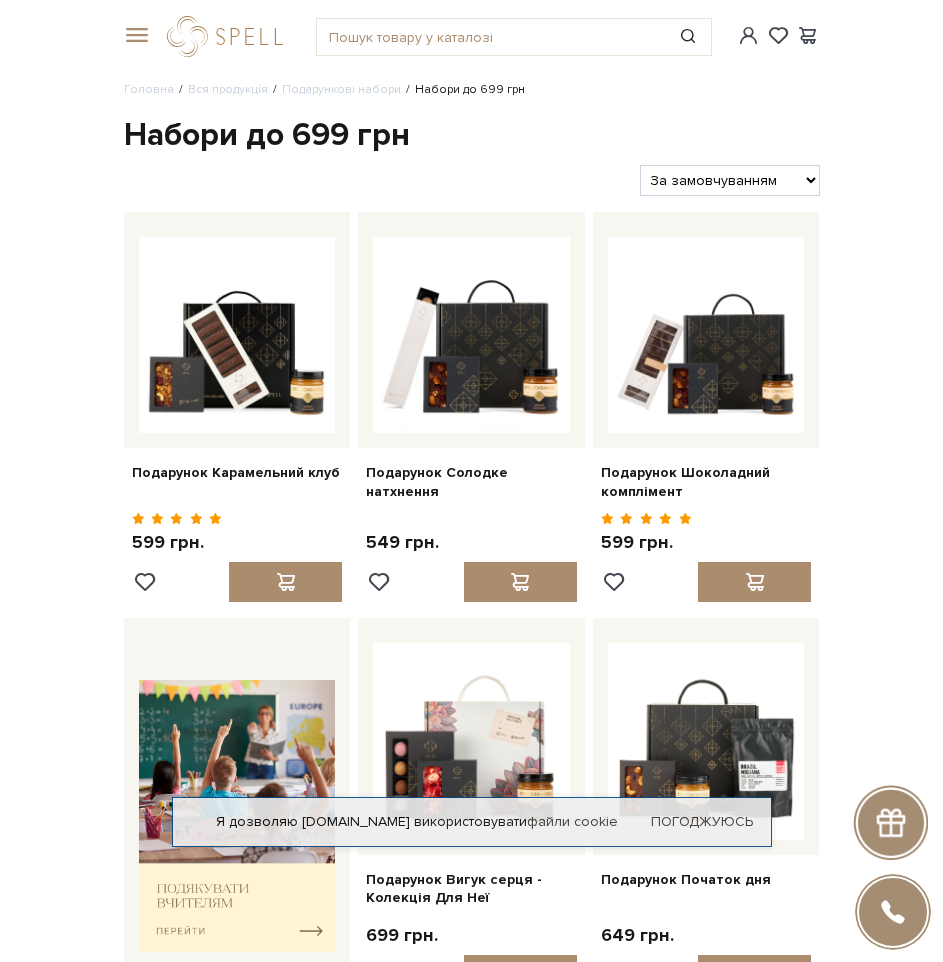 click at bounding box center (134, 36) 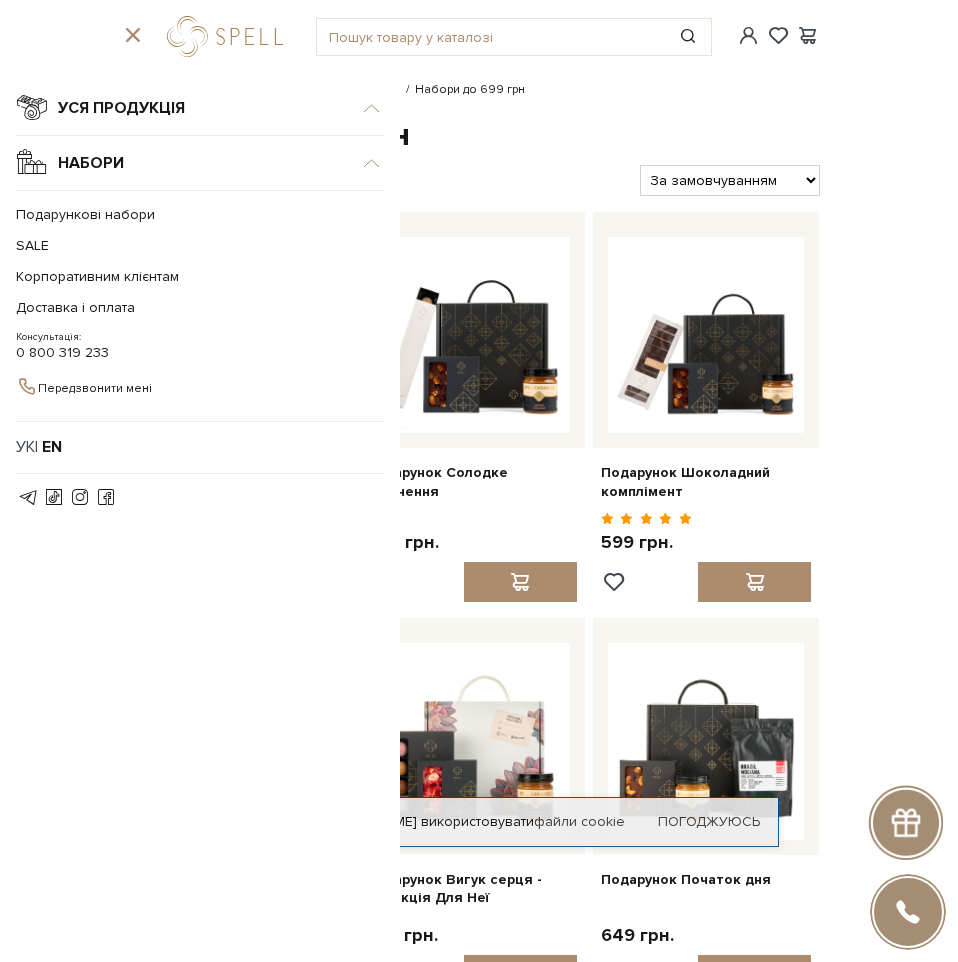click on "Уся продукція" at bounding box center (200, 108) 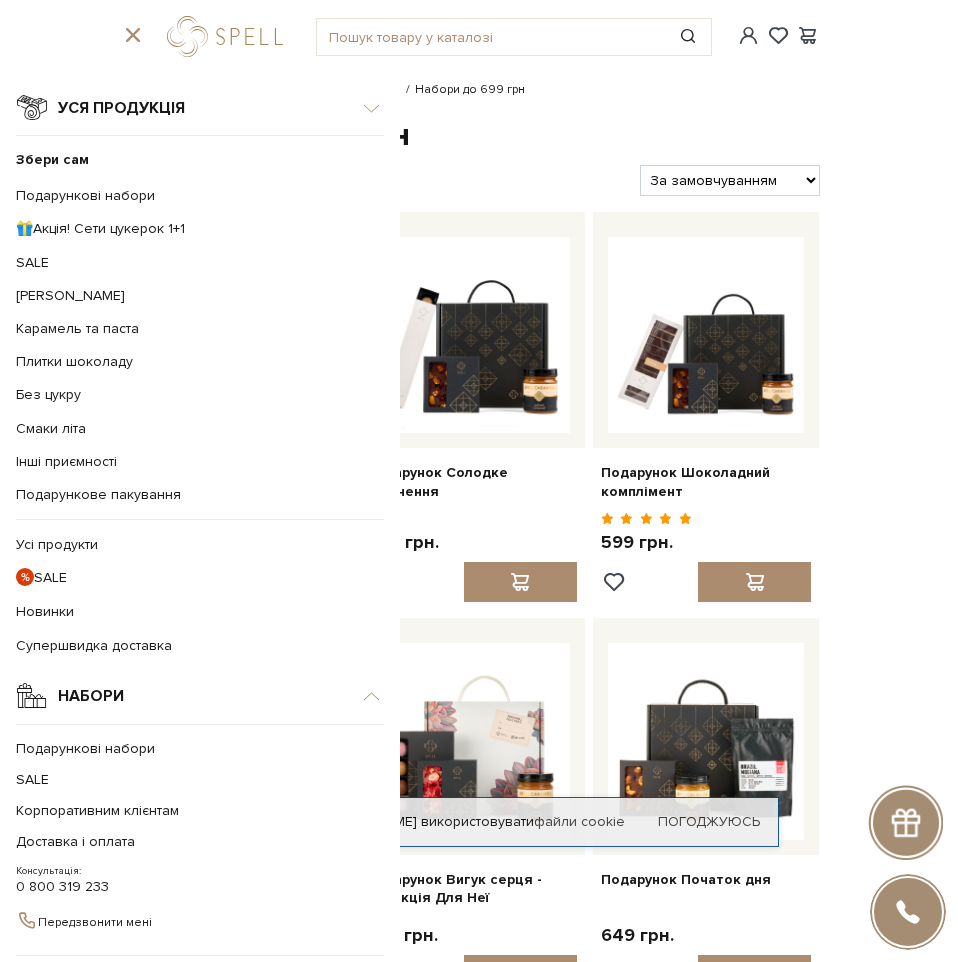 click on "🎁Акція! Сети цукерок 1+1" at bounding box center [192, 229] 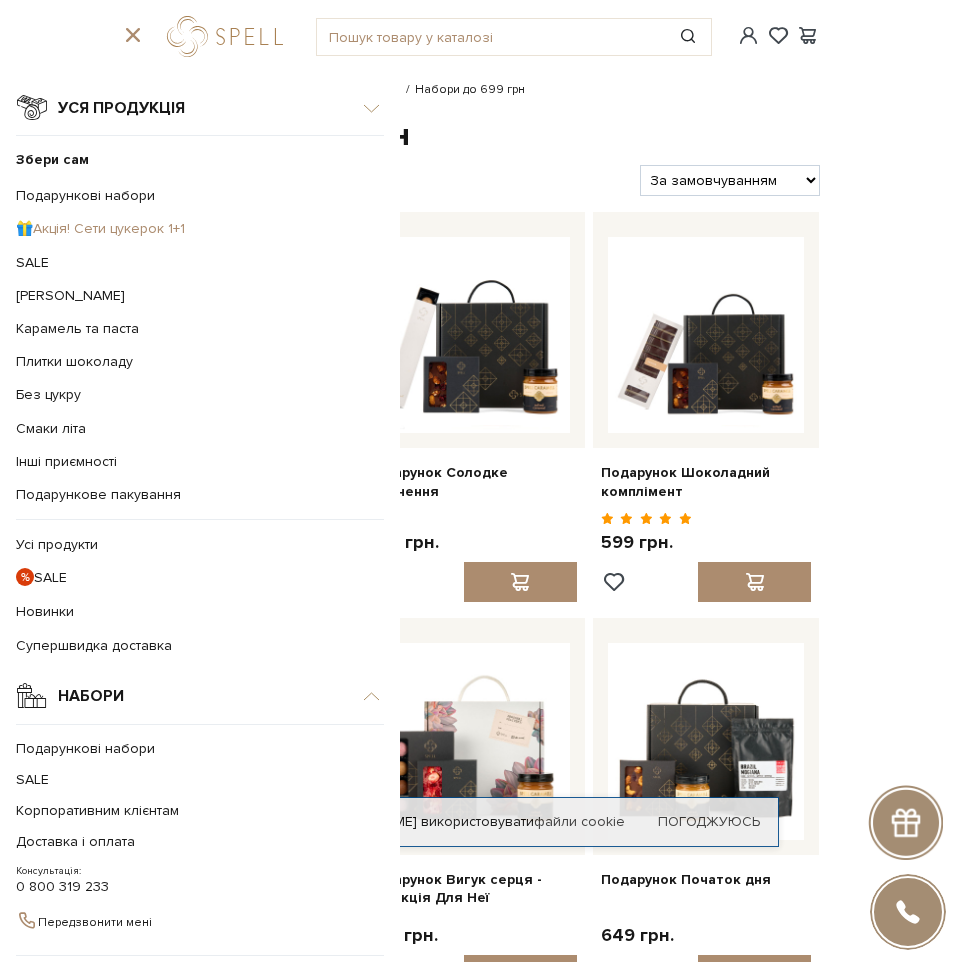 click on "🎁Акція! Сети цукерок 1+1" at bounding box center (100, 228) 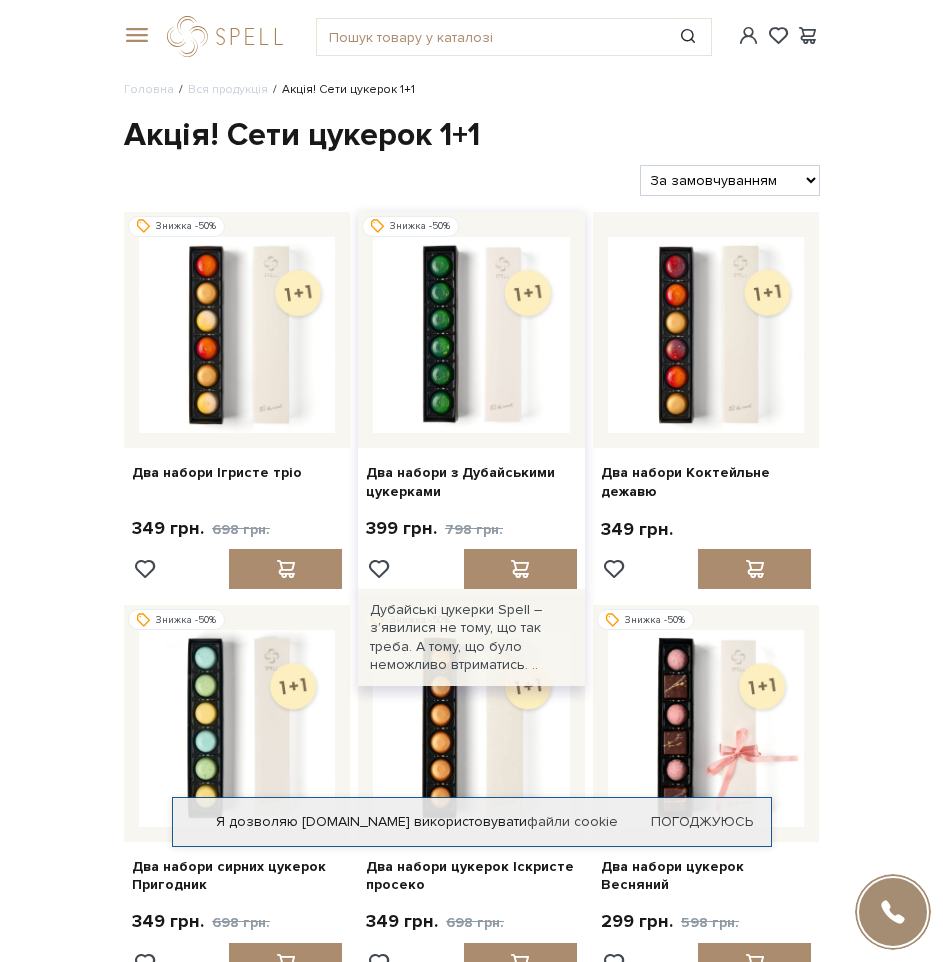 scroll, scrollTop: 0, scrollLeft: 0, axis: both 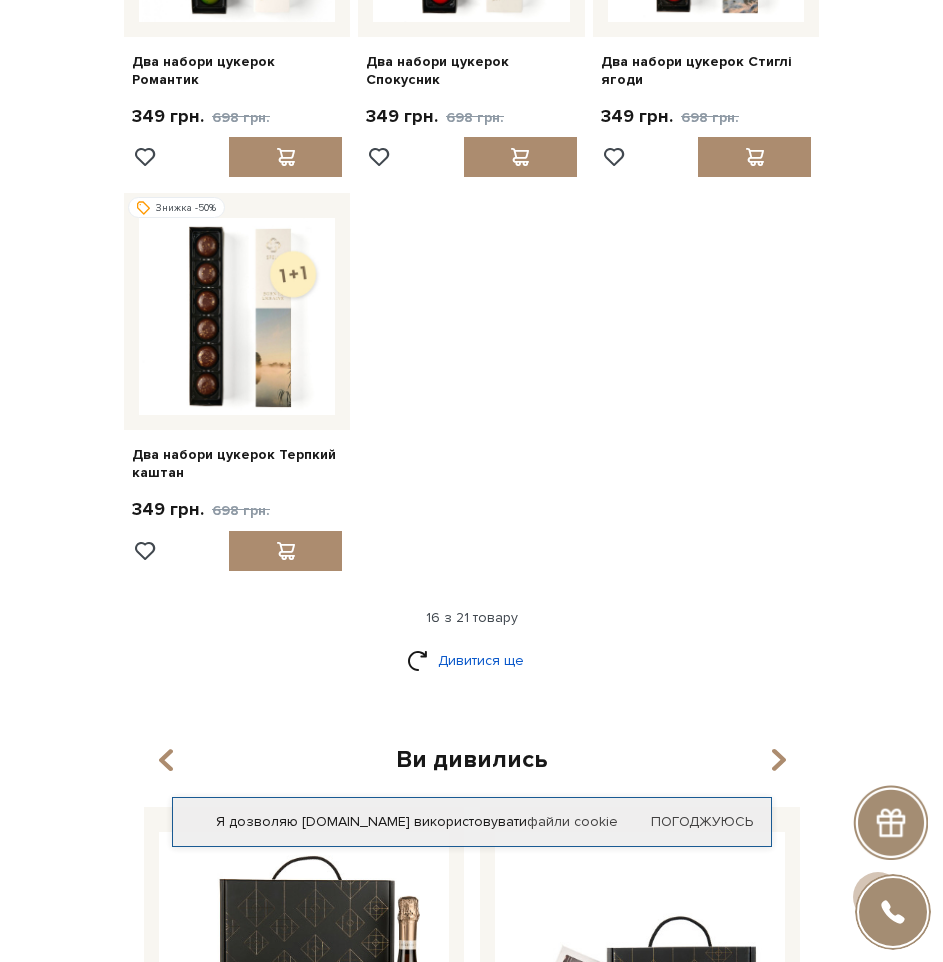 click on "Дивитися ще" at bounding box center [472, 660] 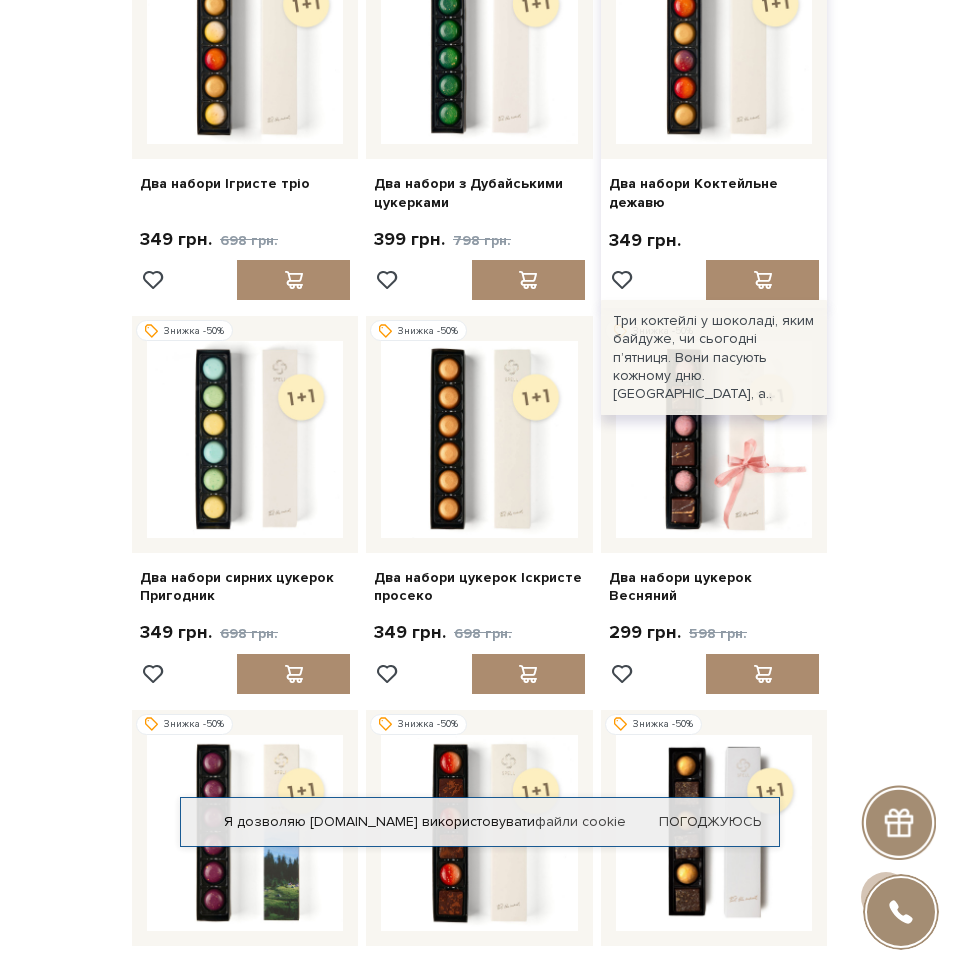 scroll, scrollTop: 0, scrollLeft: 0, axis: both 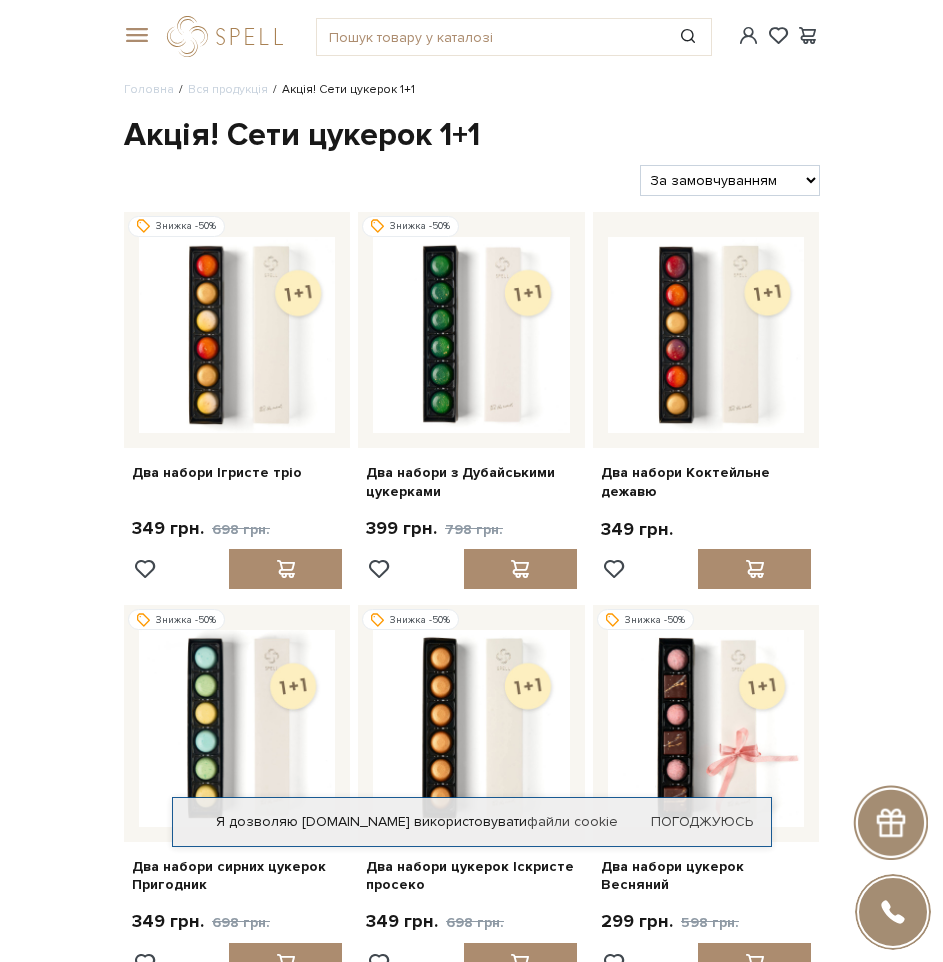click at bounding box center (134, 36) 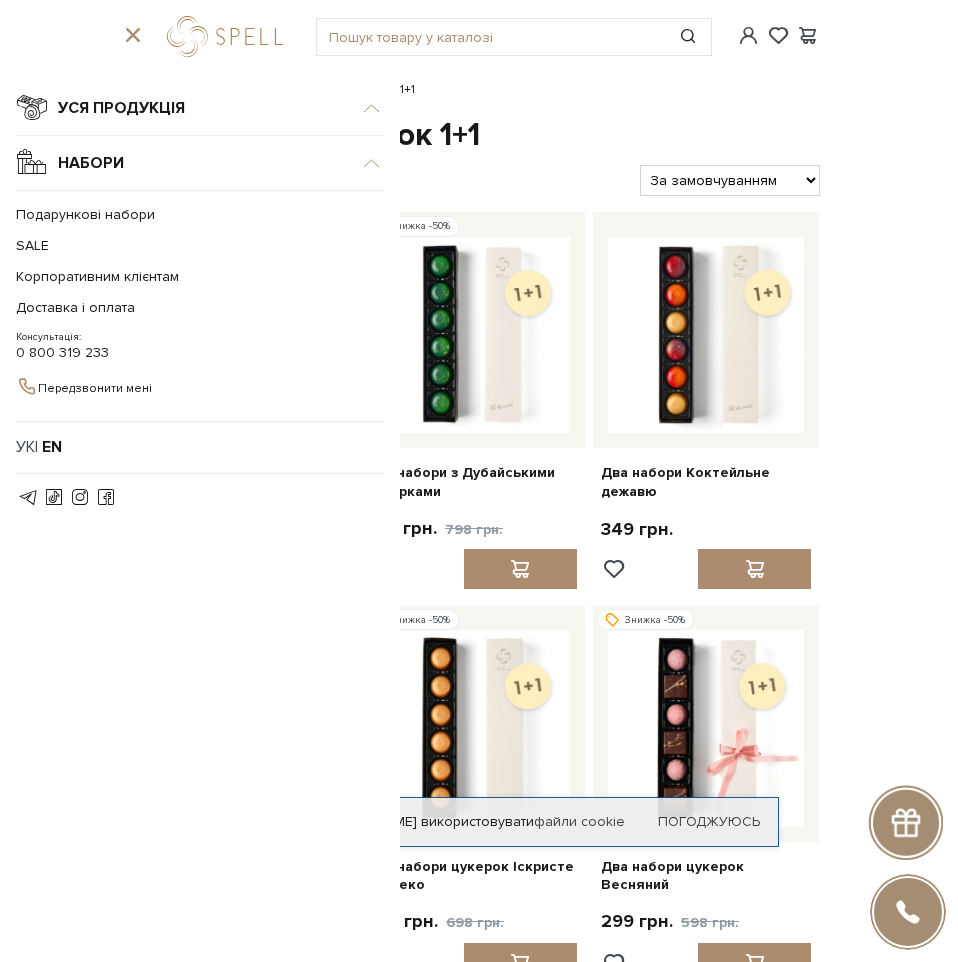 click on "Уся продукція" at bounding box center [200, 108] 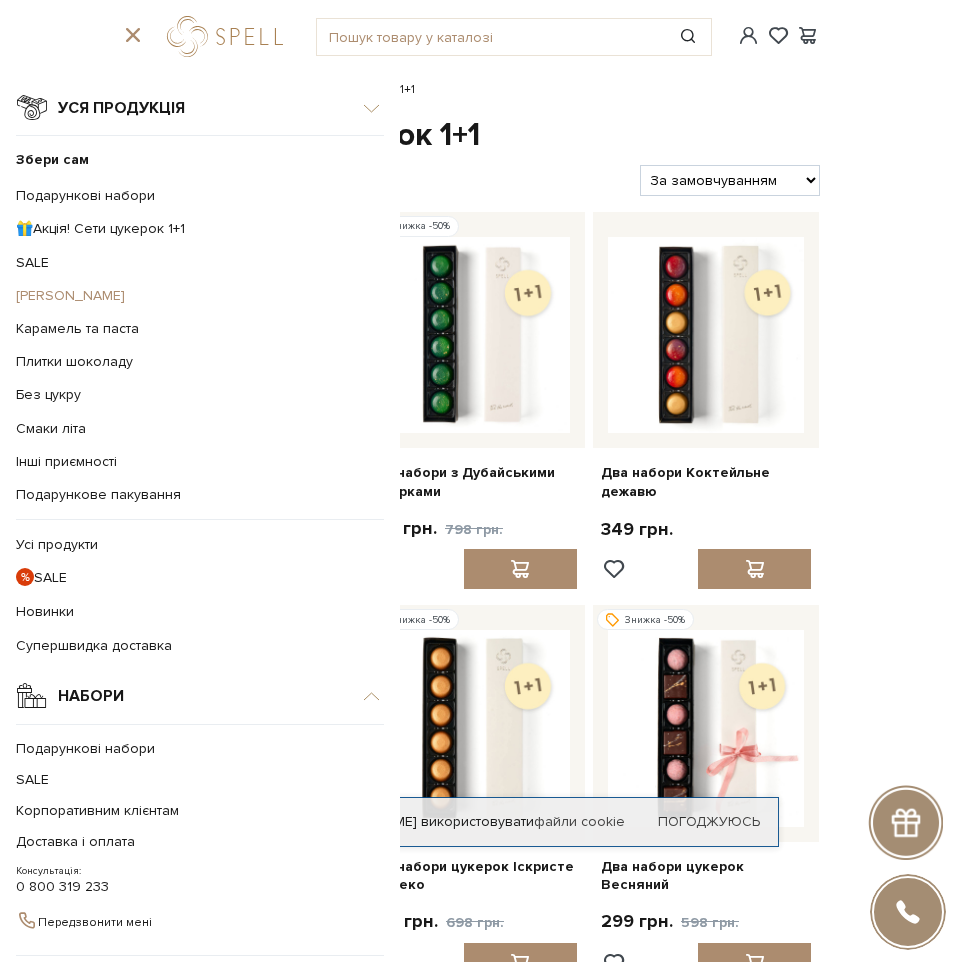 click on "[PERSON_NAME]" at bounding box center (70, 295) 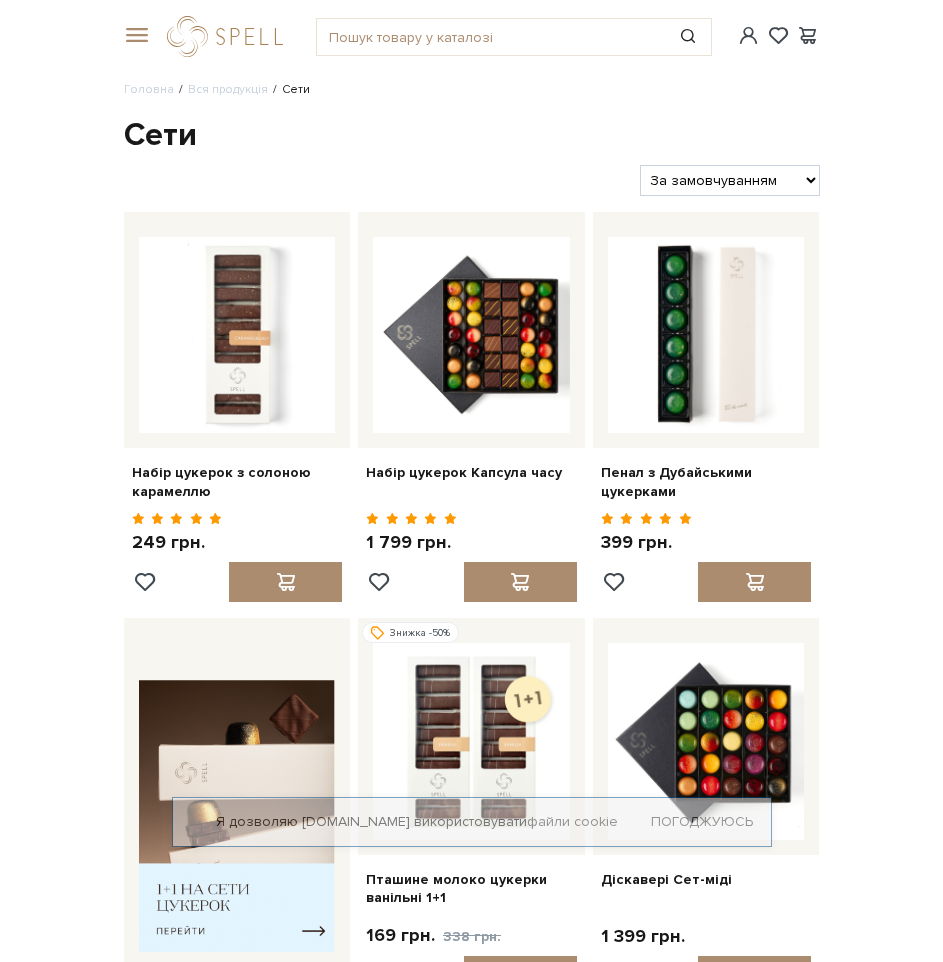 scroll, scrollTop: 0, scrollLeft: 0, axis: both 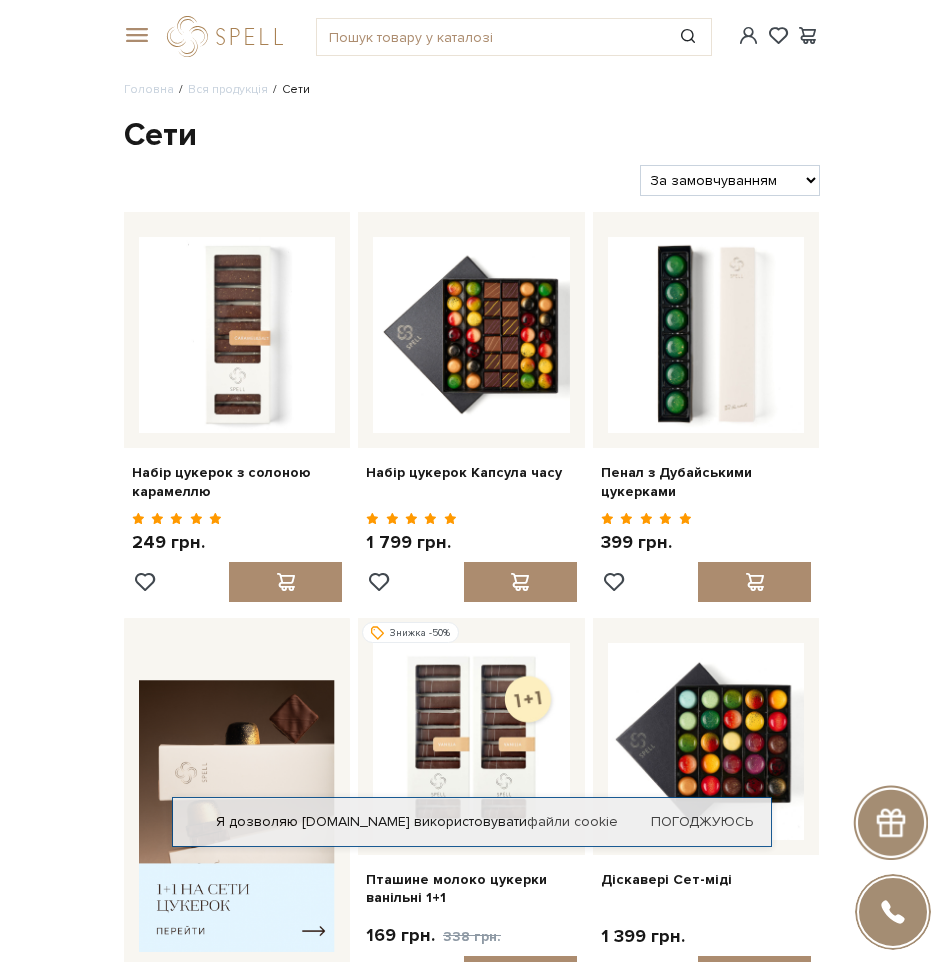 click at bounding box center (134, 36) 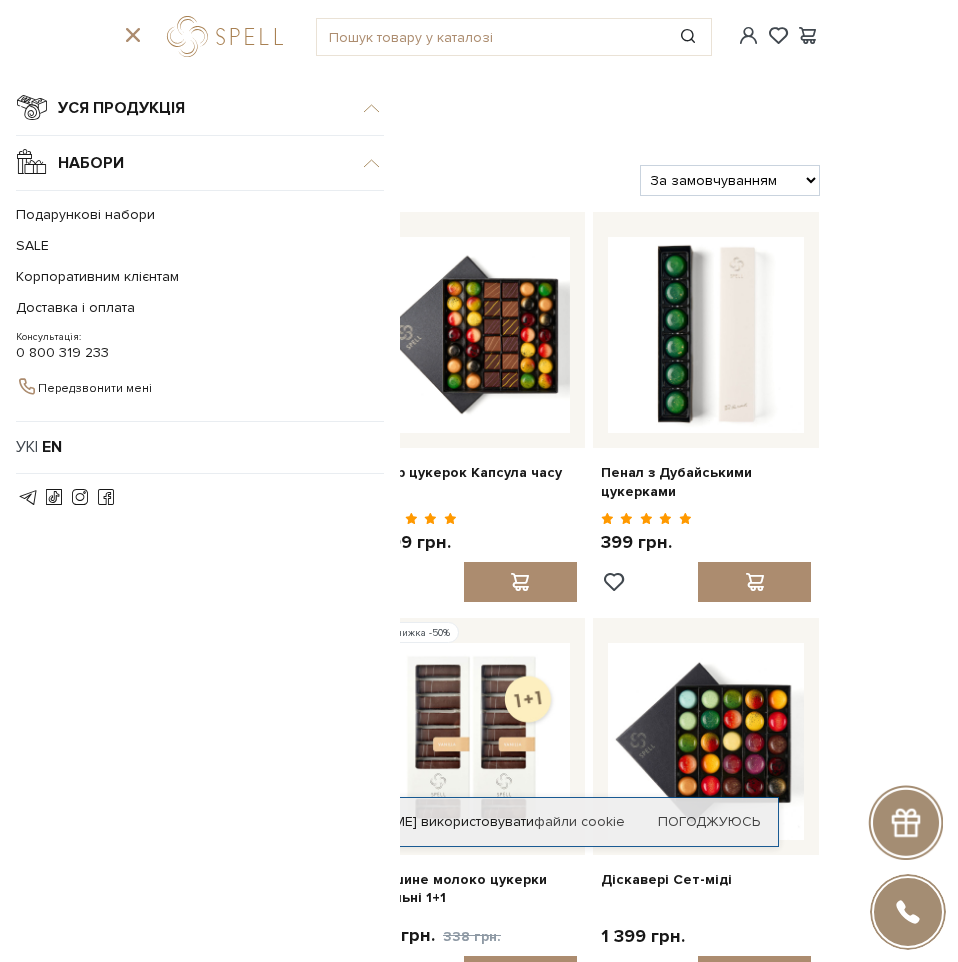 click on "Уся продукція" at bounding box center (200, 108) 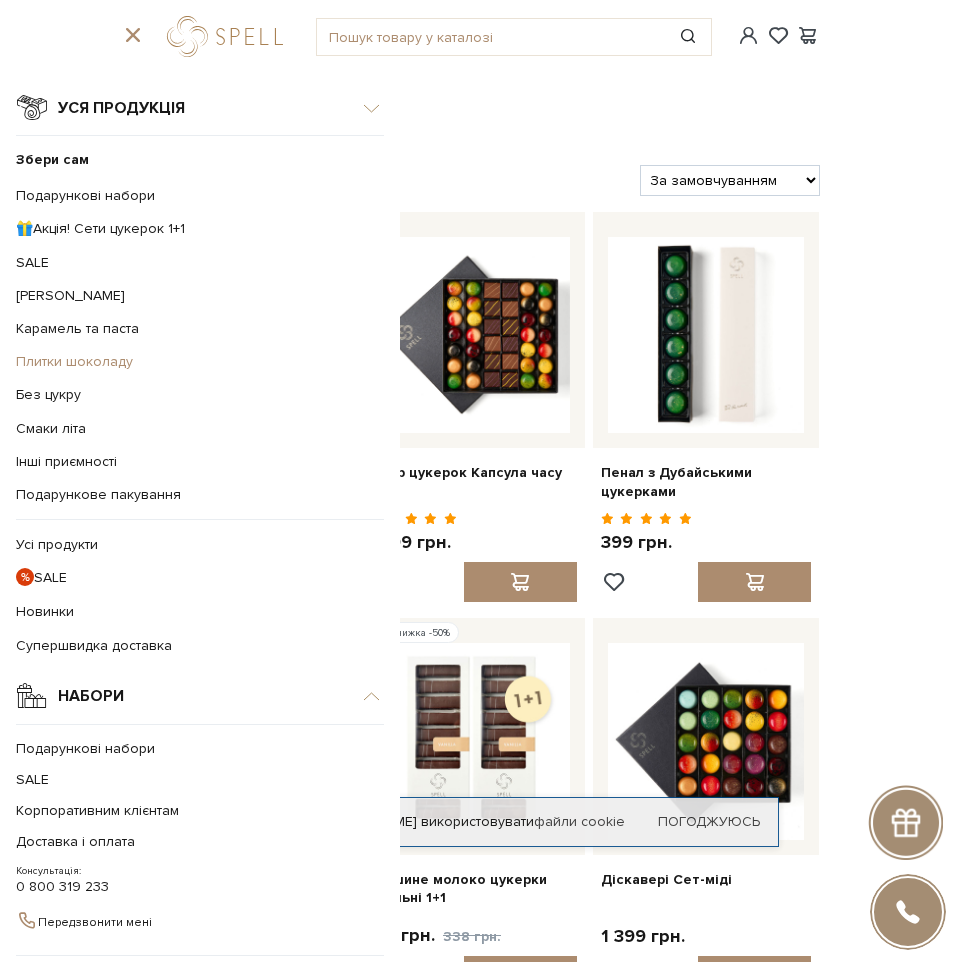 click on "Плитки шоколаду" at bounding box center [74, 361] 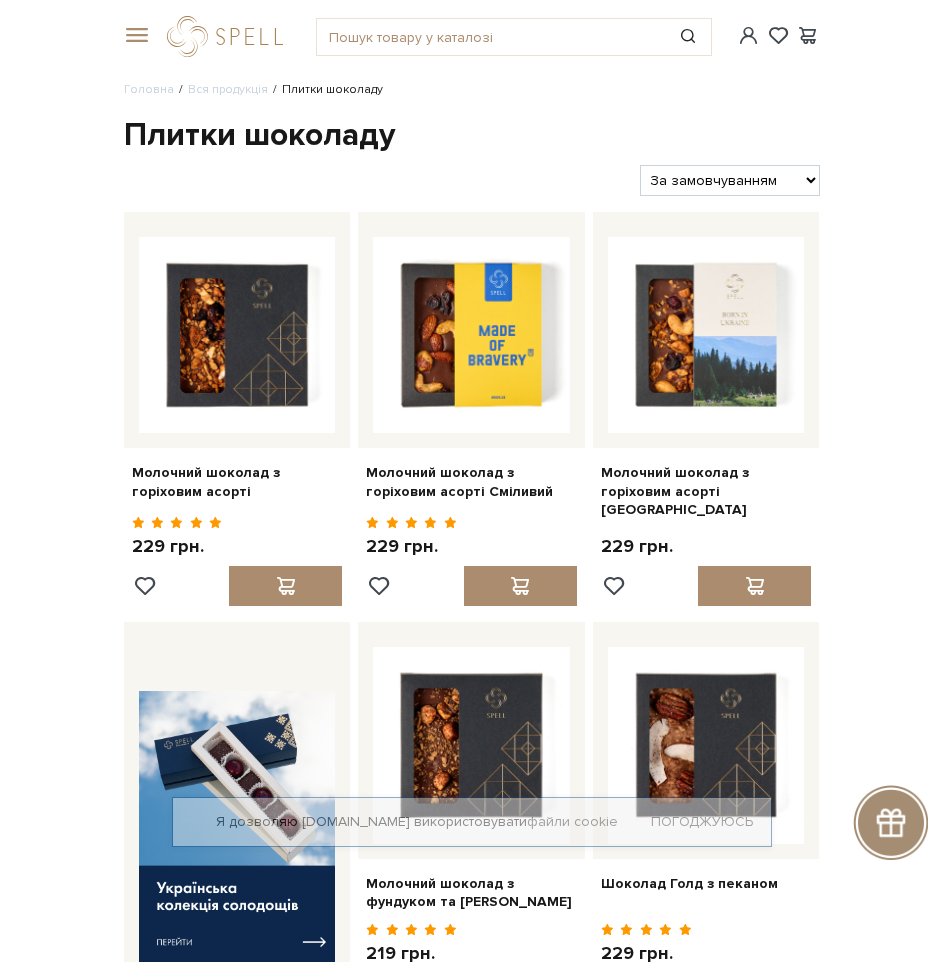 scroll, scrollTop: 0, scrollLeft: 0, axis: both 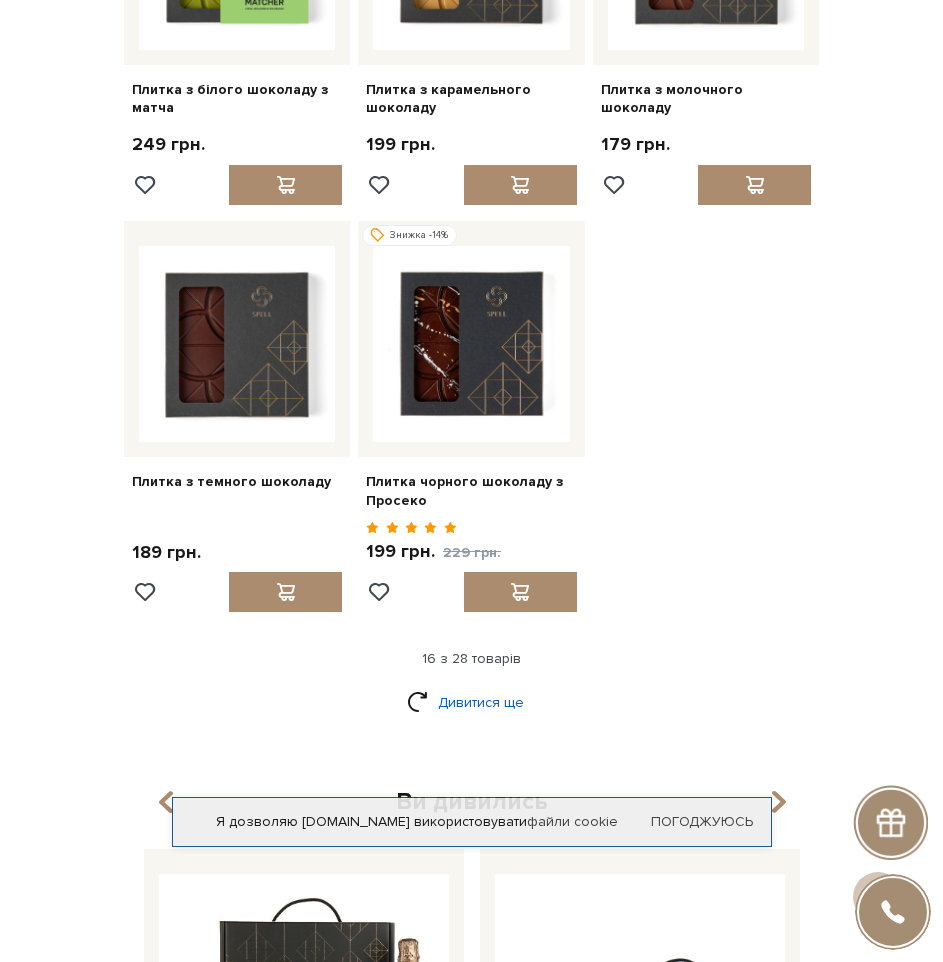 click on "Дивитися ще" at bounding box center (472, 702) 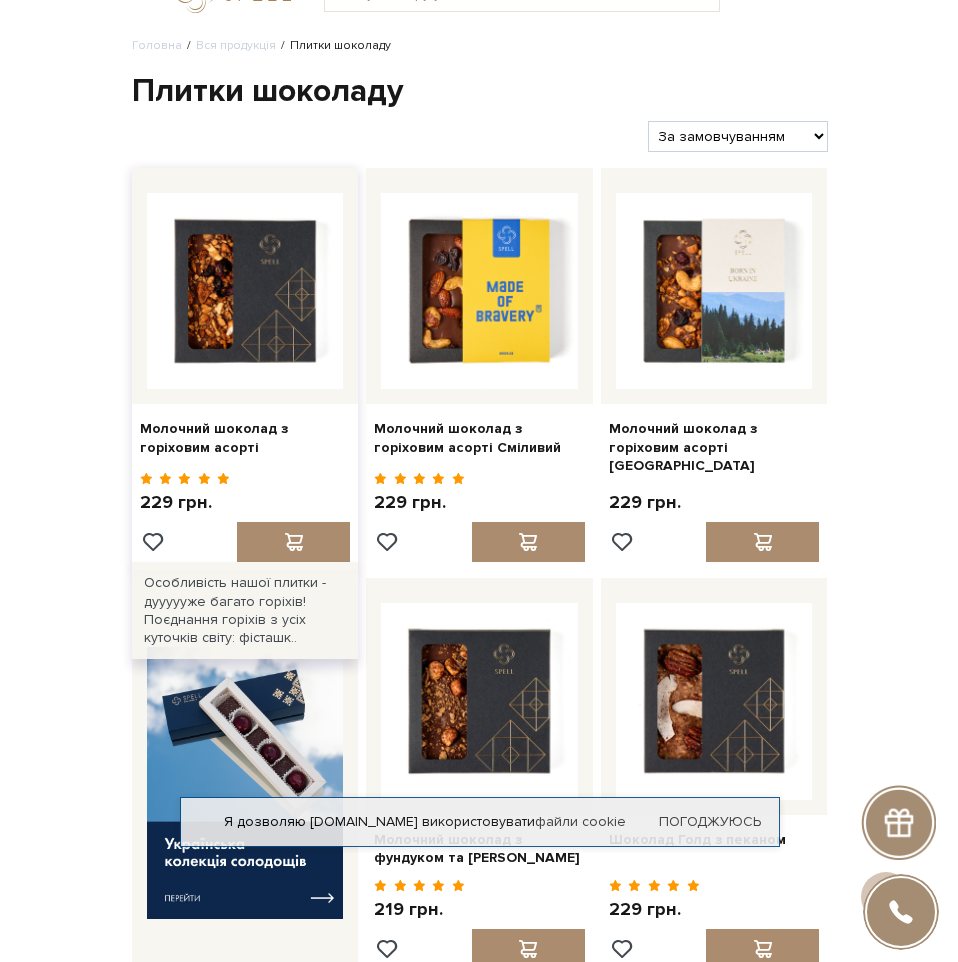 scroll, scrollTop: 0, scrollLeft: 0, axis: both 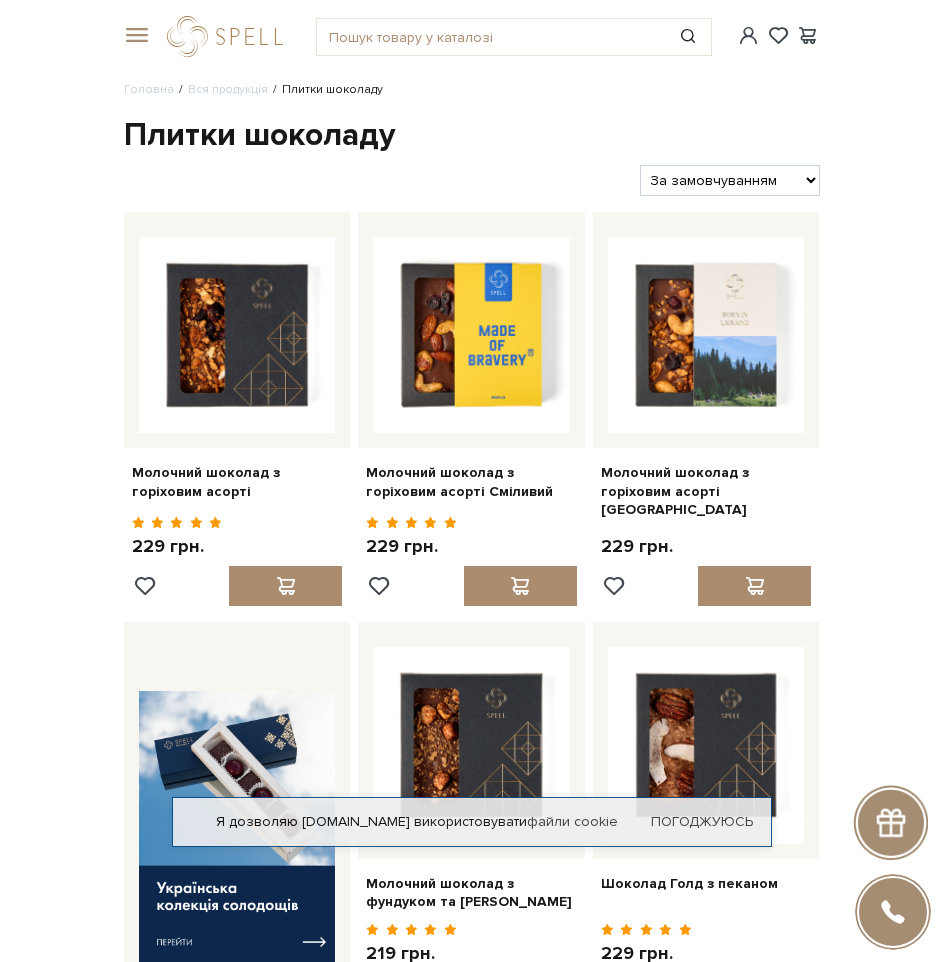 click on "Каталог
Уся продукція
Збери сам
Подарункові набори
🎁Акція! Сети цукерок 1+1
SALE
Сети цукерок
Карамель та паста" at bounding box center (472, 36) 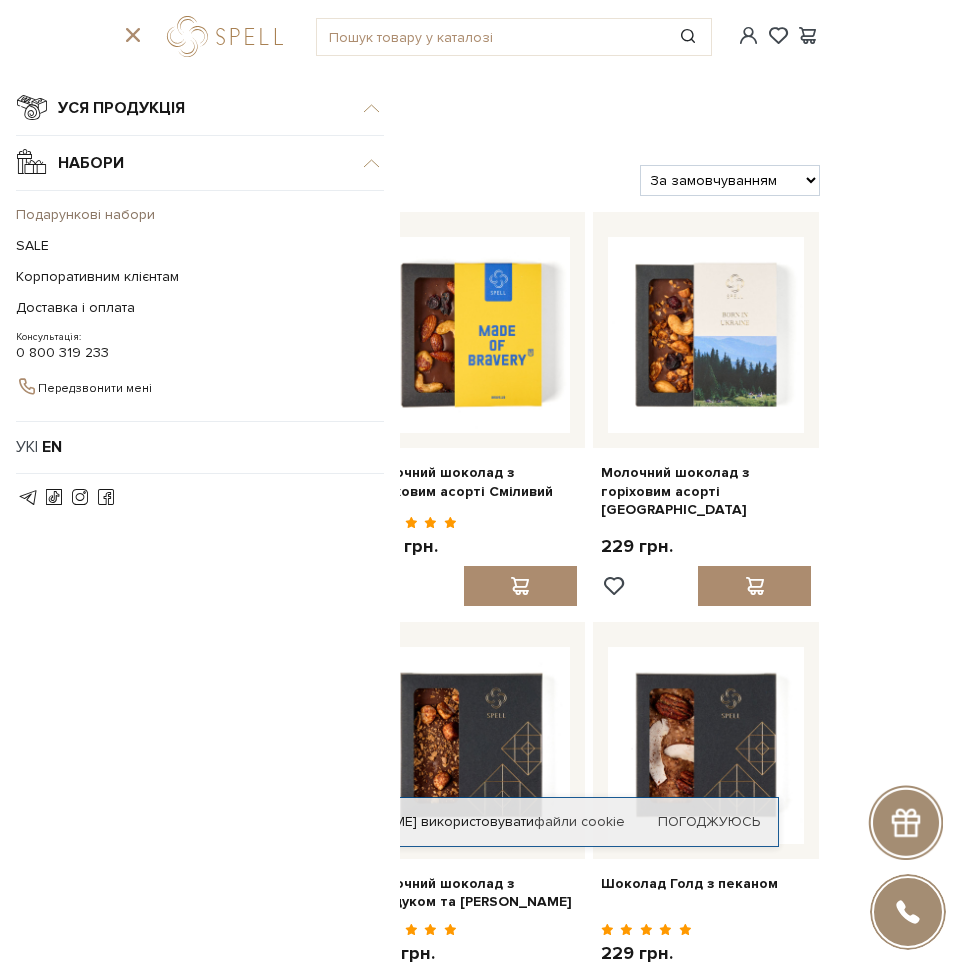 click on "Подарункові набори" at bounding box center [195, 214] 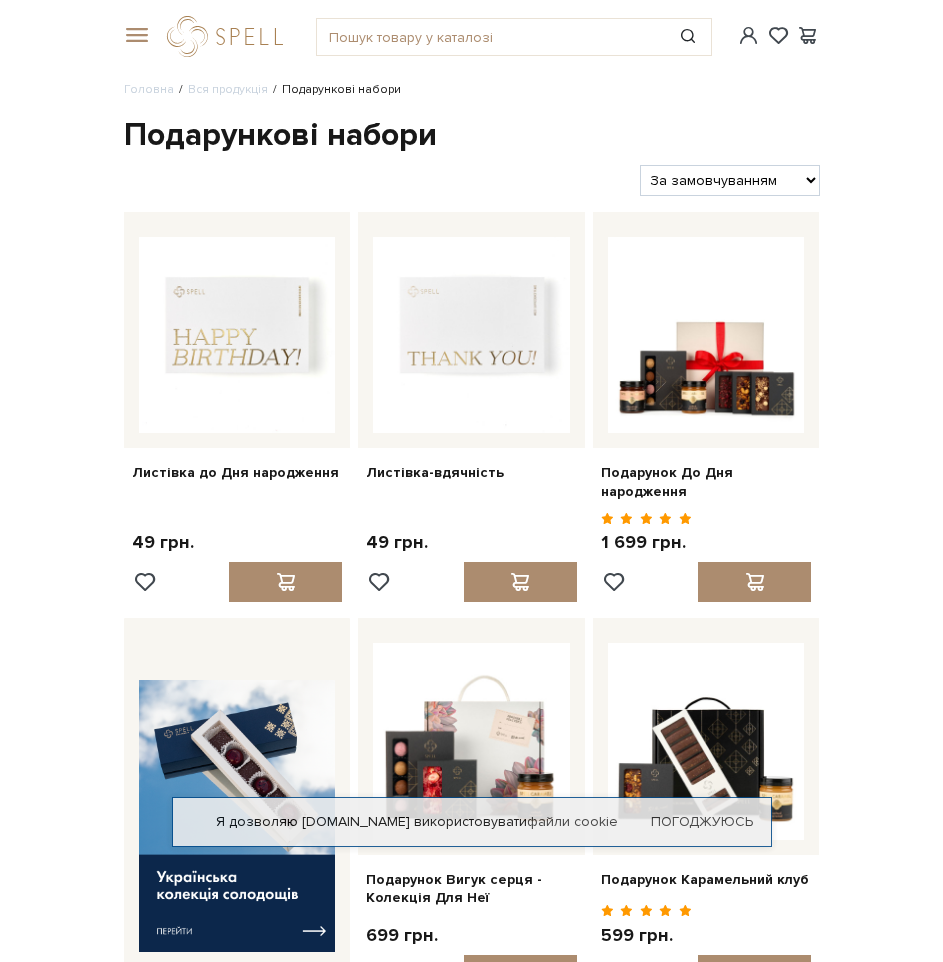 scroll, scrollTop: 0, scrollLeft: 0, axis: both 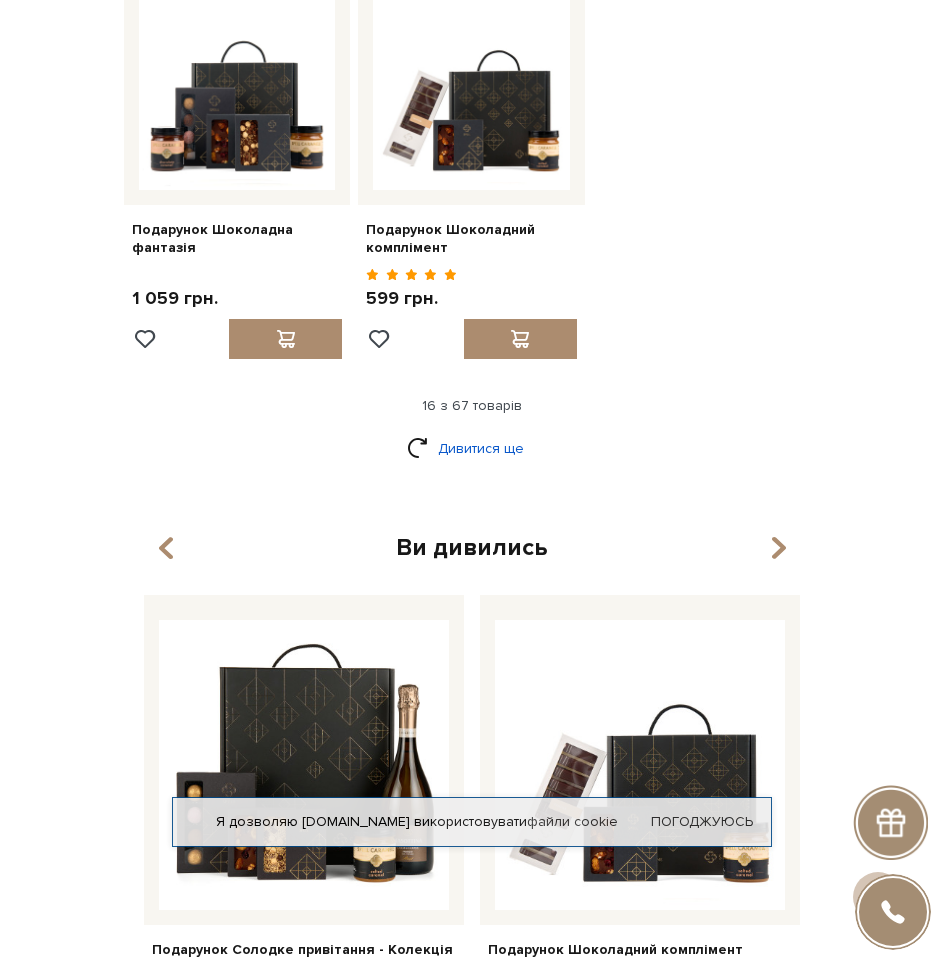 click on "Дивитися ще" at bounding box center (472, 448) 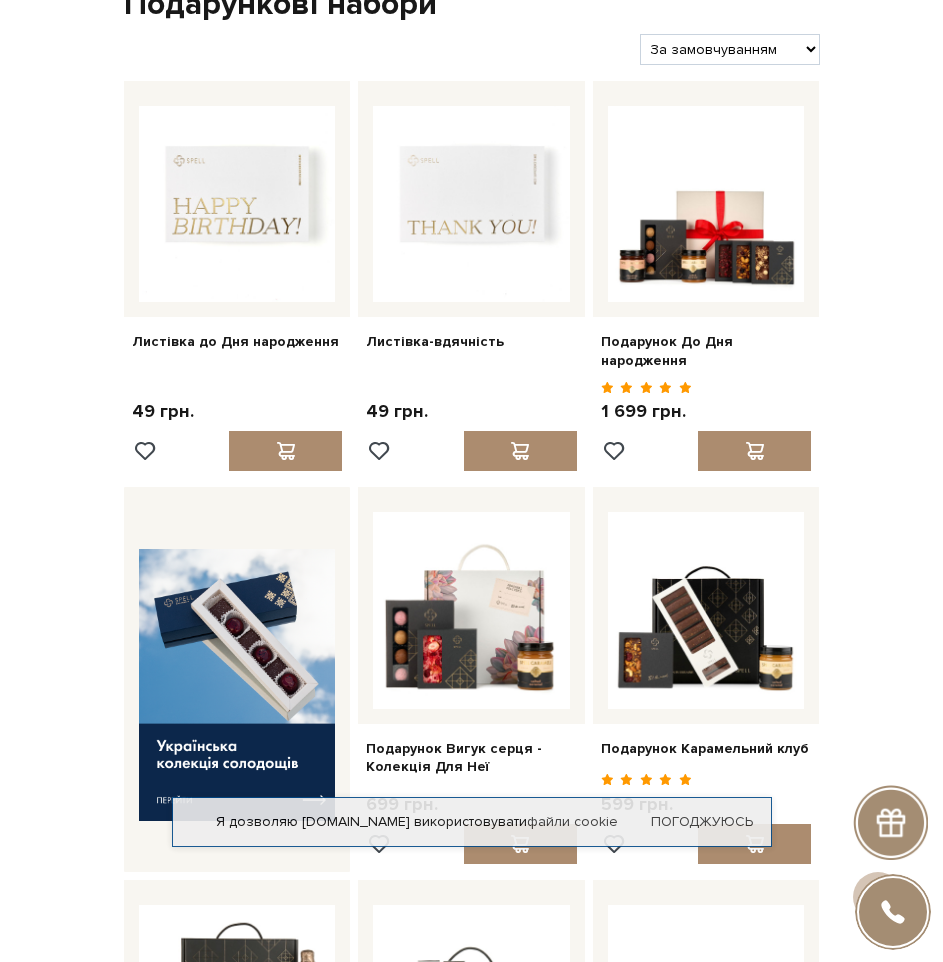 scroll, scrollTop: 0, scrollLeft: 0, axis: both 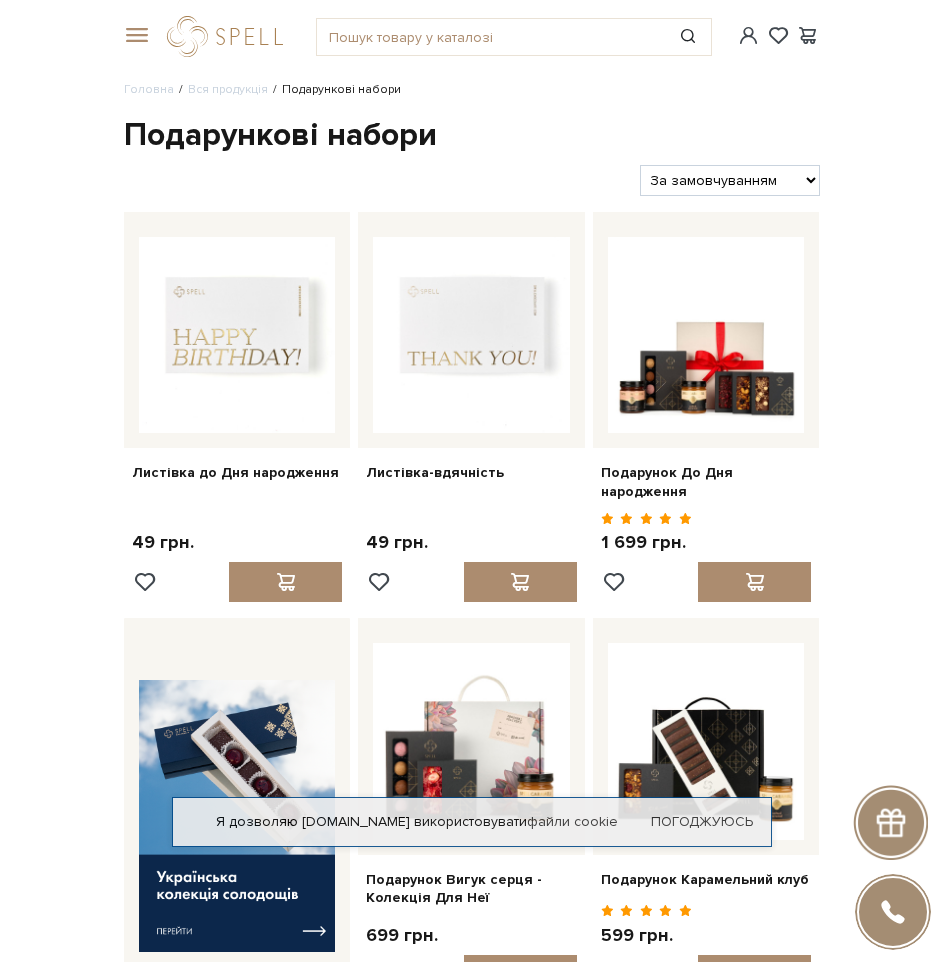 click on "За замовчуванням
За Ціною (зростання)
За Ціною (зменшення)
Новинки
За популярністю" at bounding box center (730, 180) 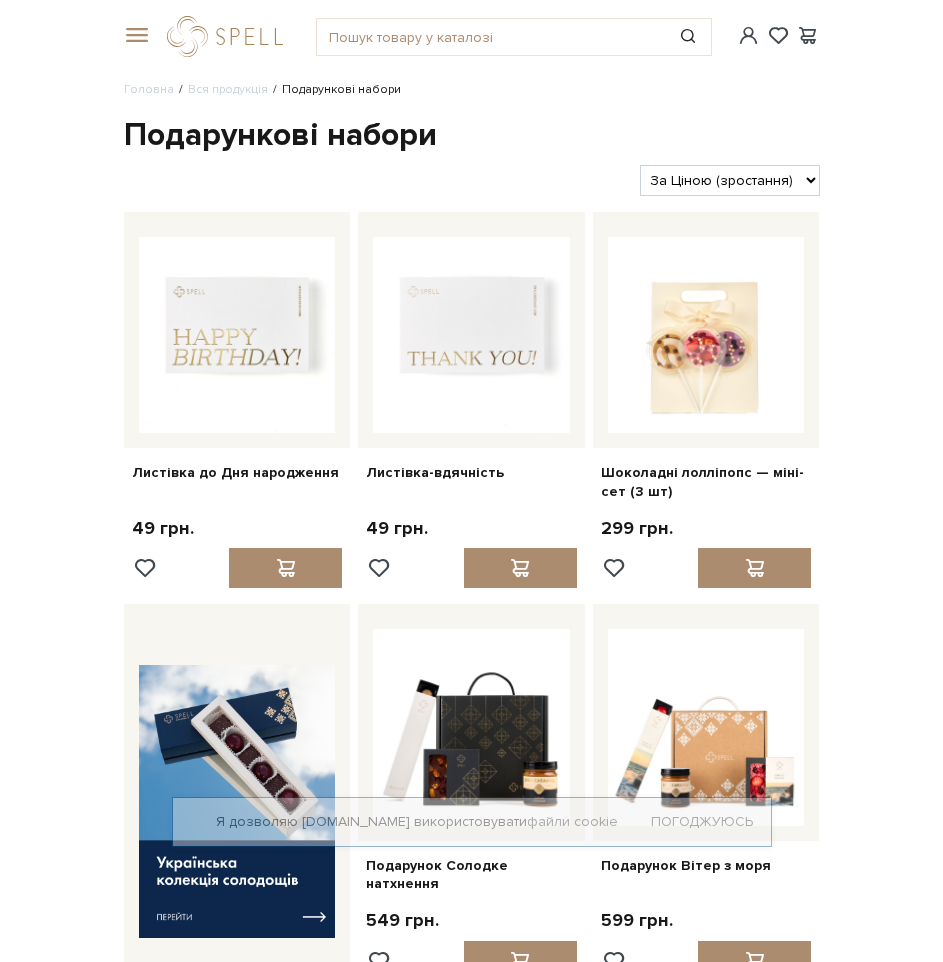 scroll, scrollTop: 0, scrollLeft: 0, axis: both 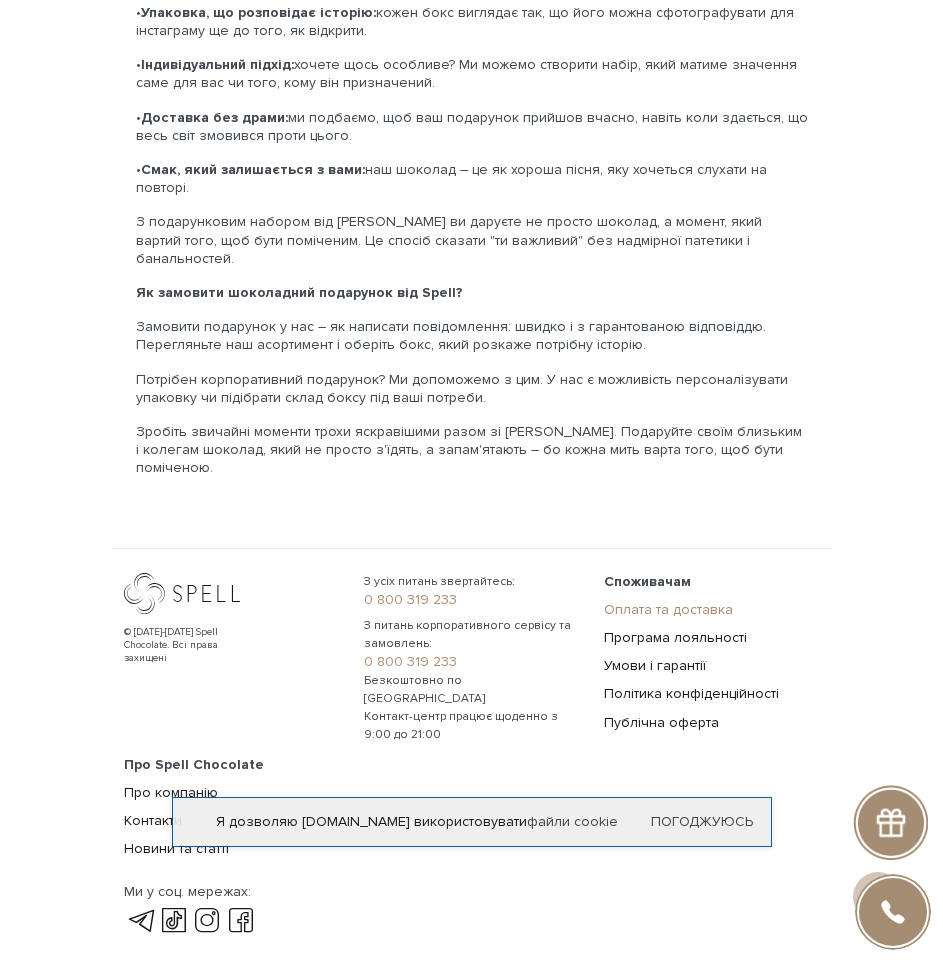 click on "Оплата та доставка" at bounding box center (668, 609) 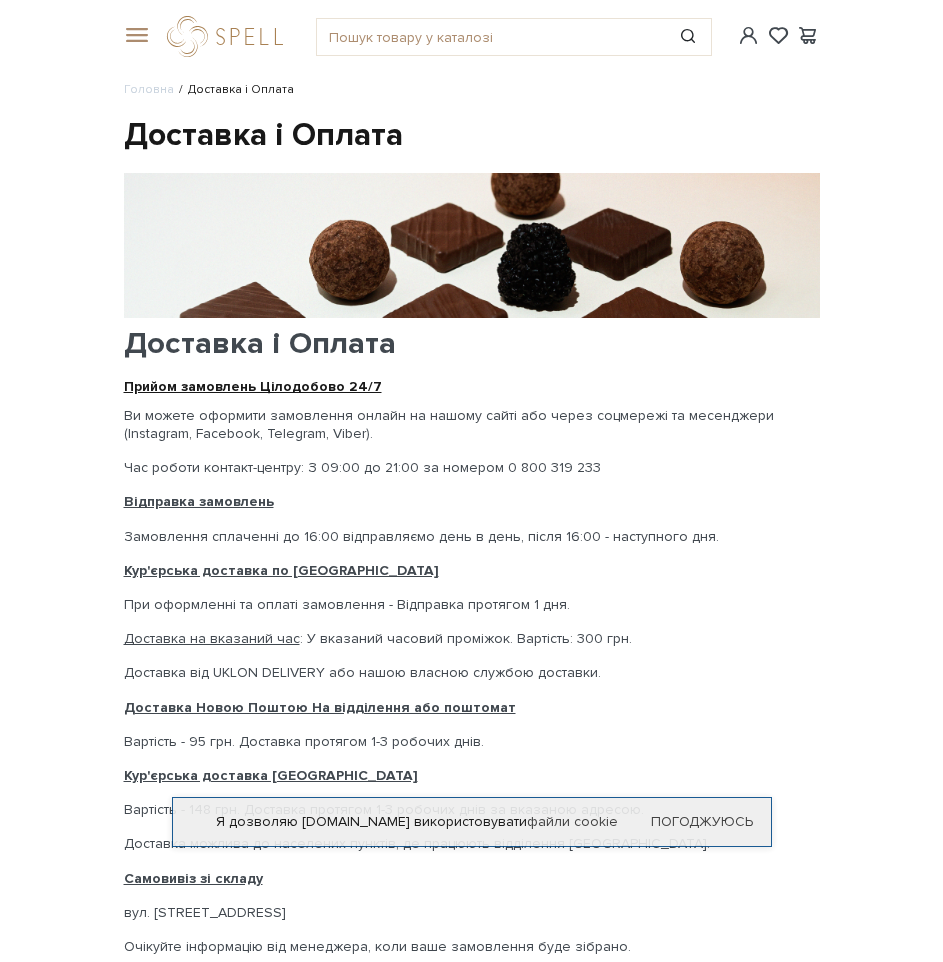 scroll, scrollTop: 0, scrollLeft: 0, axis: both 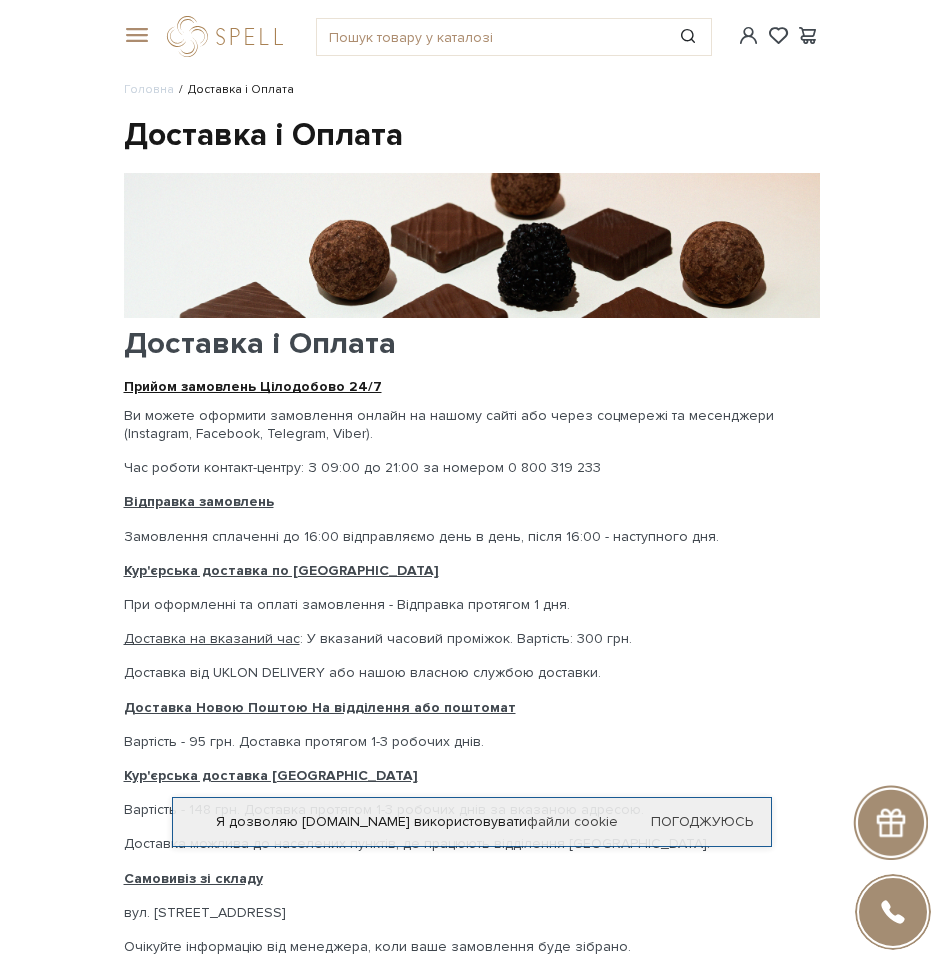 click on "Каталог
Уся продукція
Збери сам
Подарункові набори
🎁Акція! Сети цукерок 1+1
SALE
Сети цукерок
Карамель та паста" at bounding box center [472, 36] 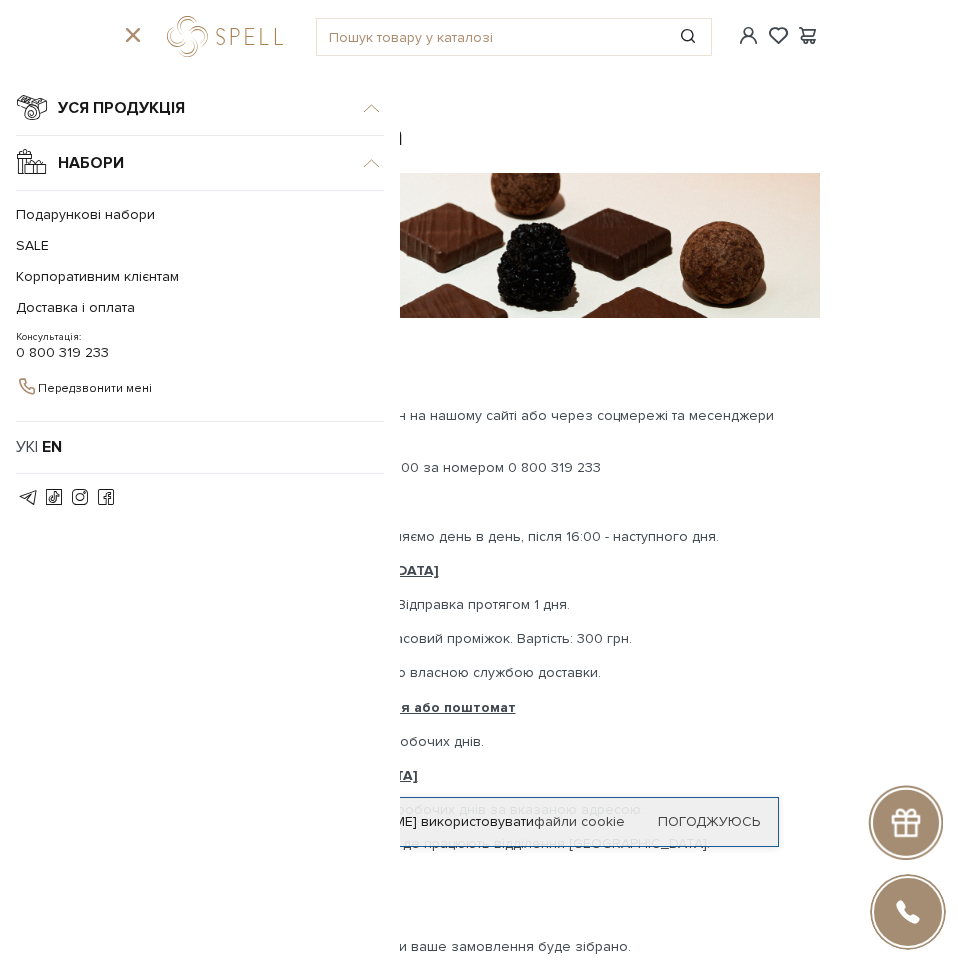 click on "Уся продукція" at bounding box center [200, 108] 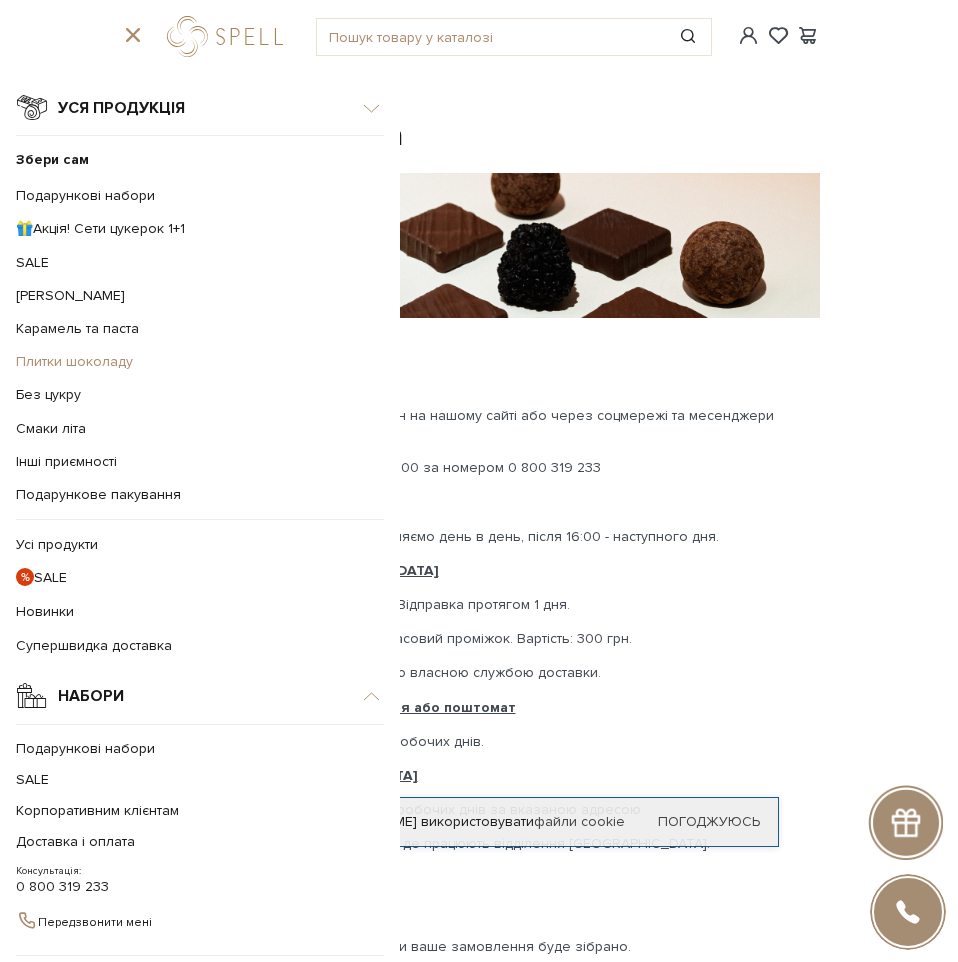 click on "Плитки шоколаду" at bounding box center [74, 361] 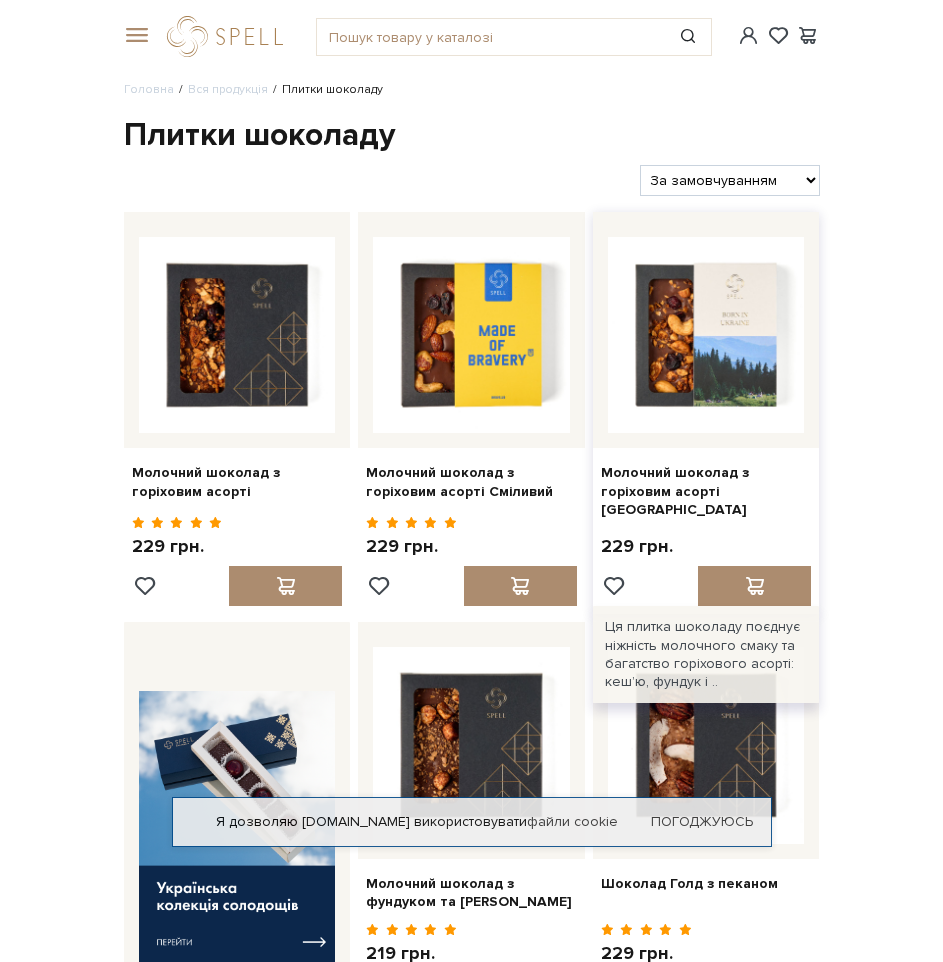 scroll, scrollTop: 0, scrollLeft: 0, axis: both 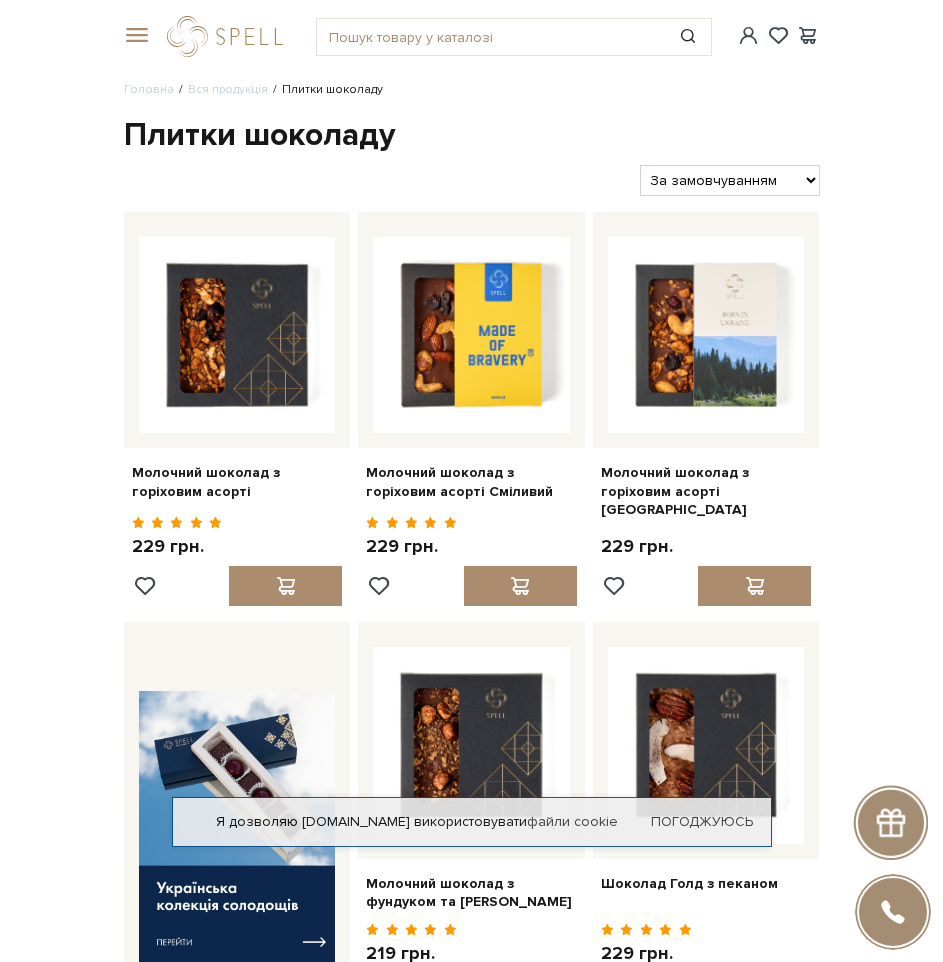 click on "Каталог
Уся продукція
Збери сам
Подарункові набори
🎁Акція! Сети цукерок 1+1
SALE
Сети цукерок
Карамель та паста" at bounding box center (472, 36) 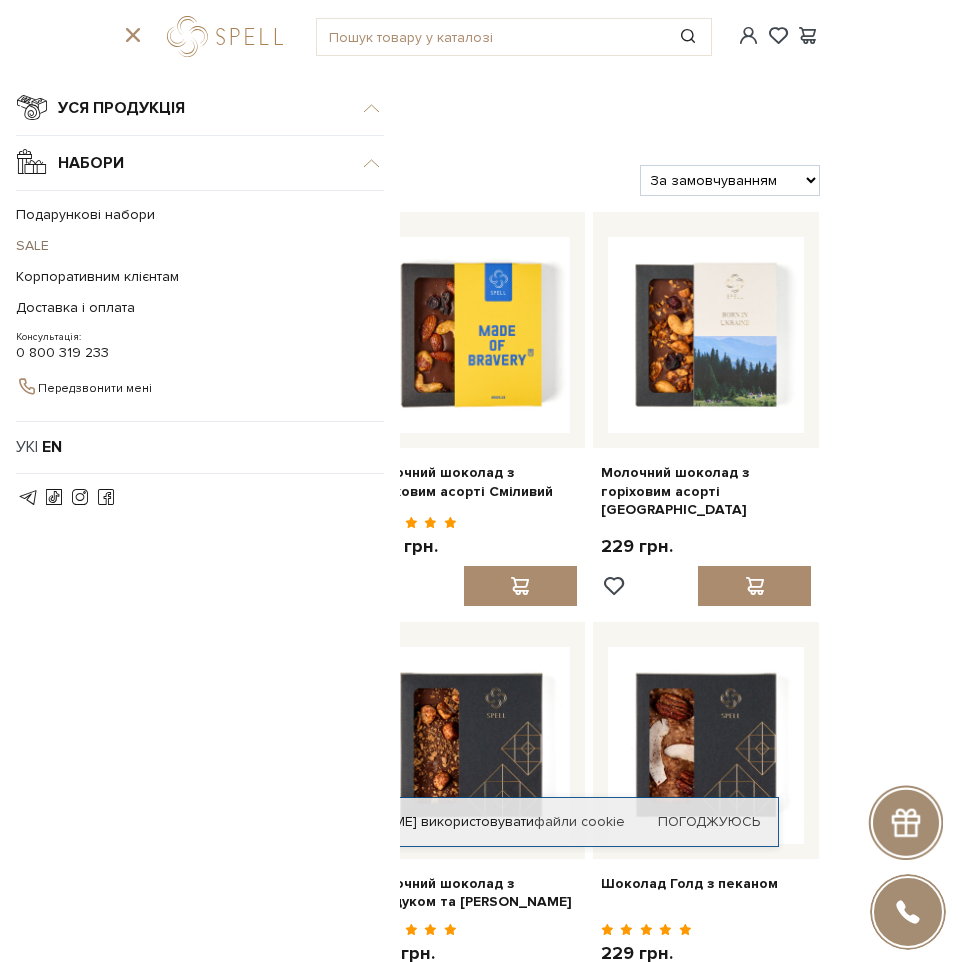 click on "SALE" at bounding box center [195, 245] 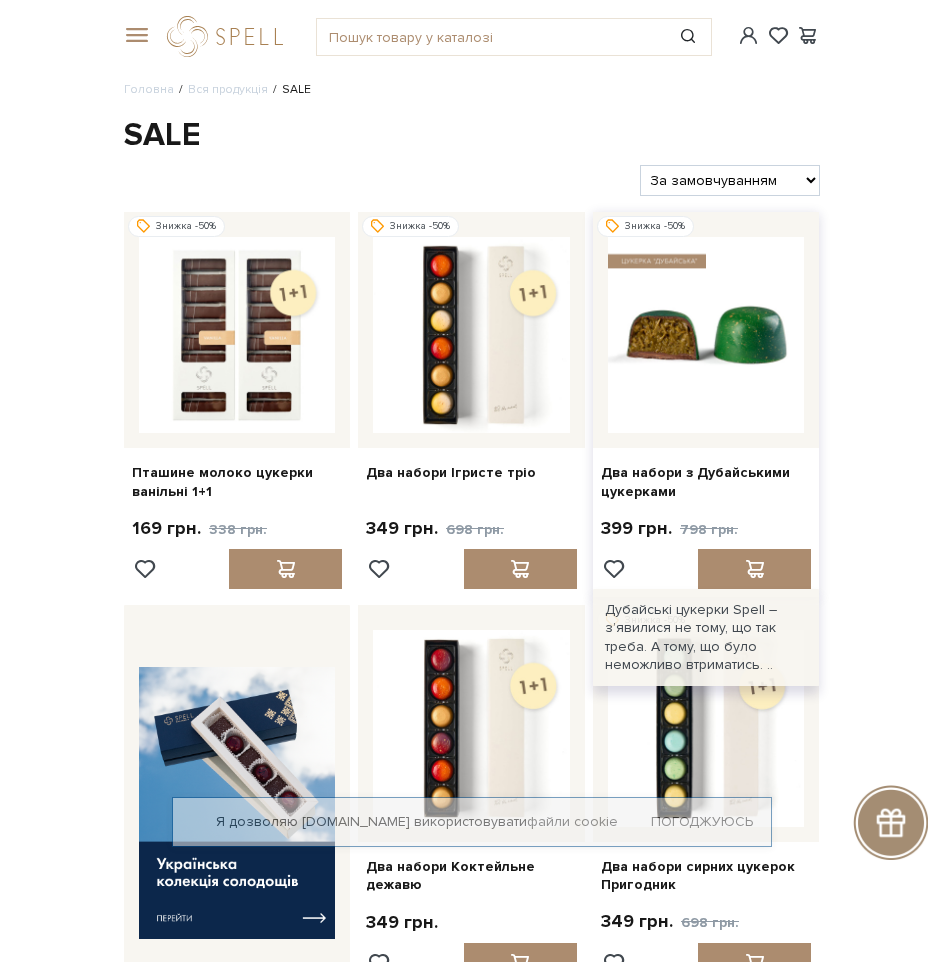 scroll, scrollTop: 0, scrollLeft: 0, axis: both 